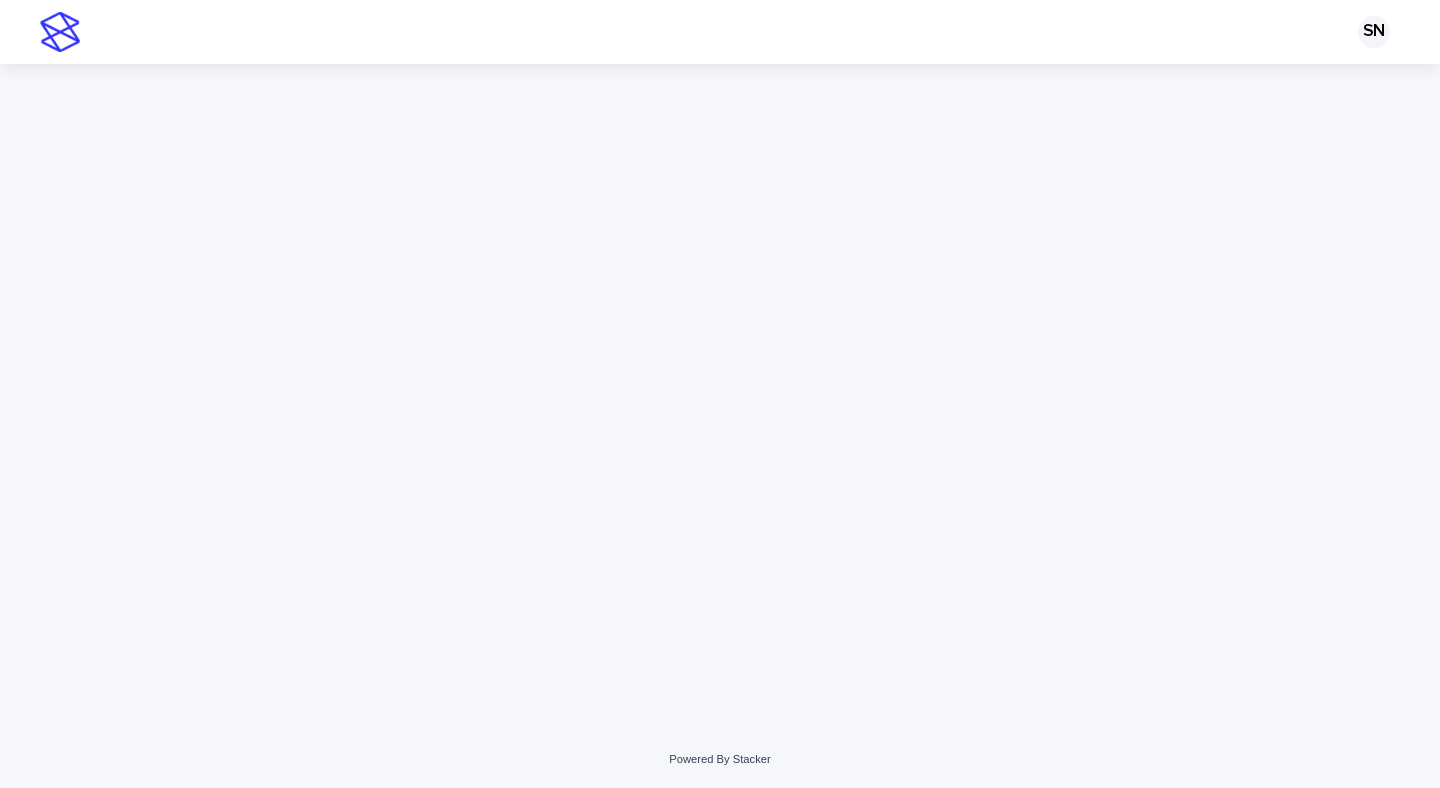 scroll, scrollTop: 0, scrollLeft: 0, axis: both 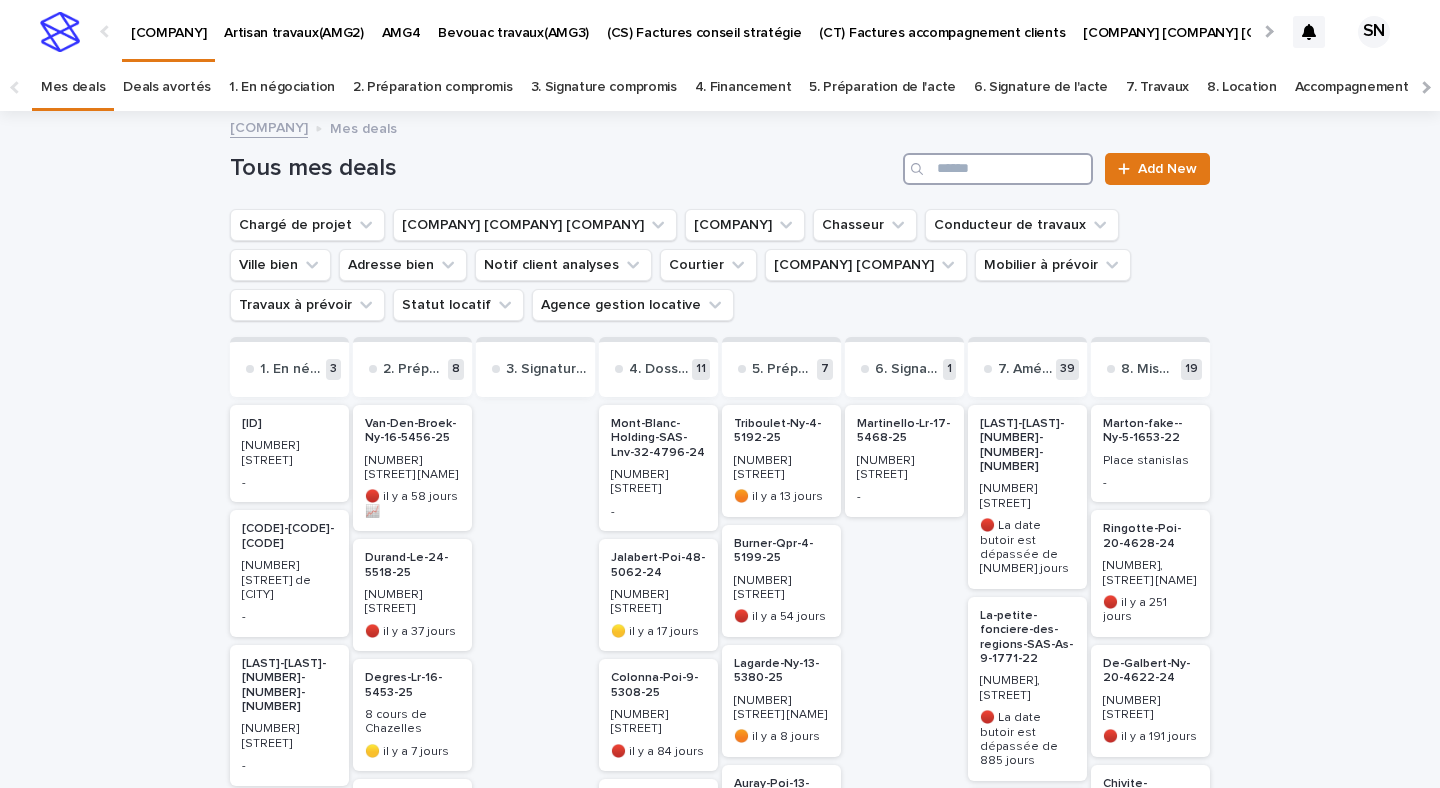 click at bounding box center (998, 169) 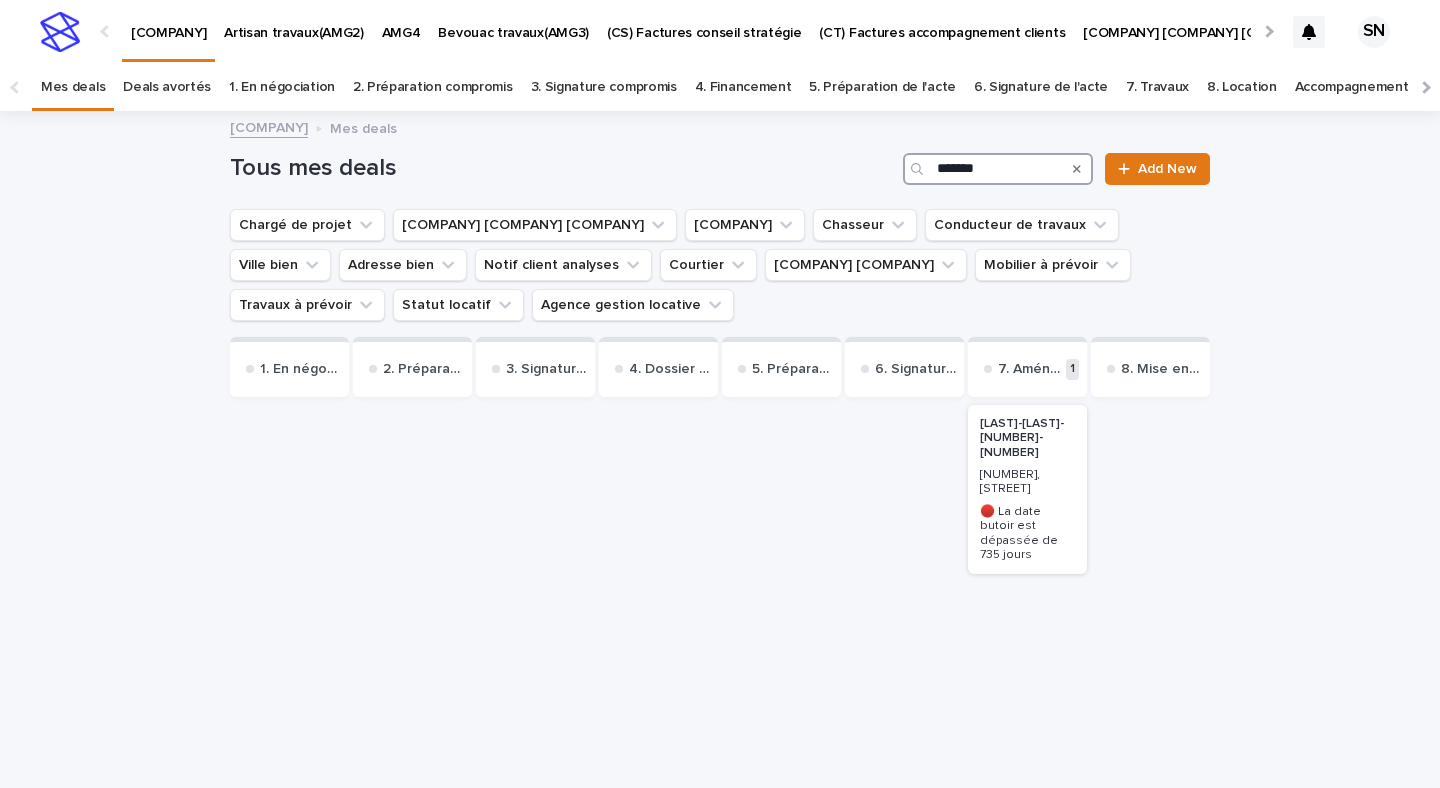 type on "*******" 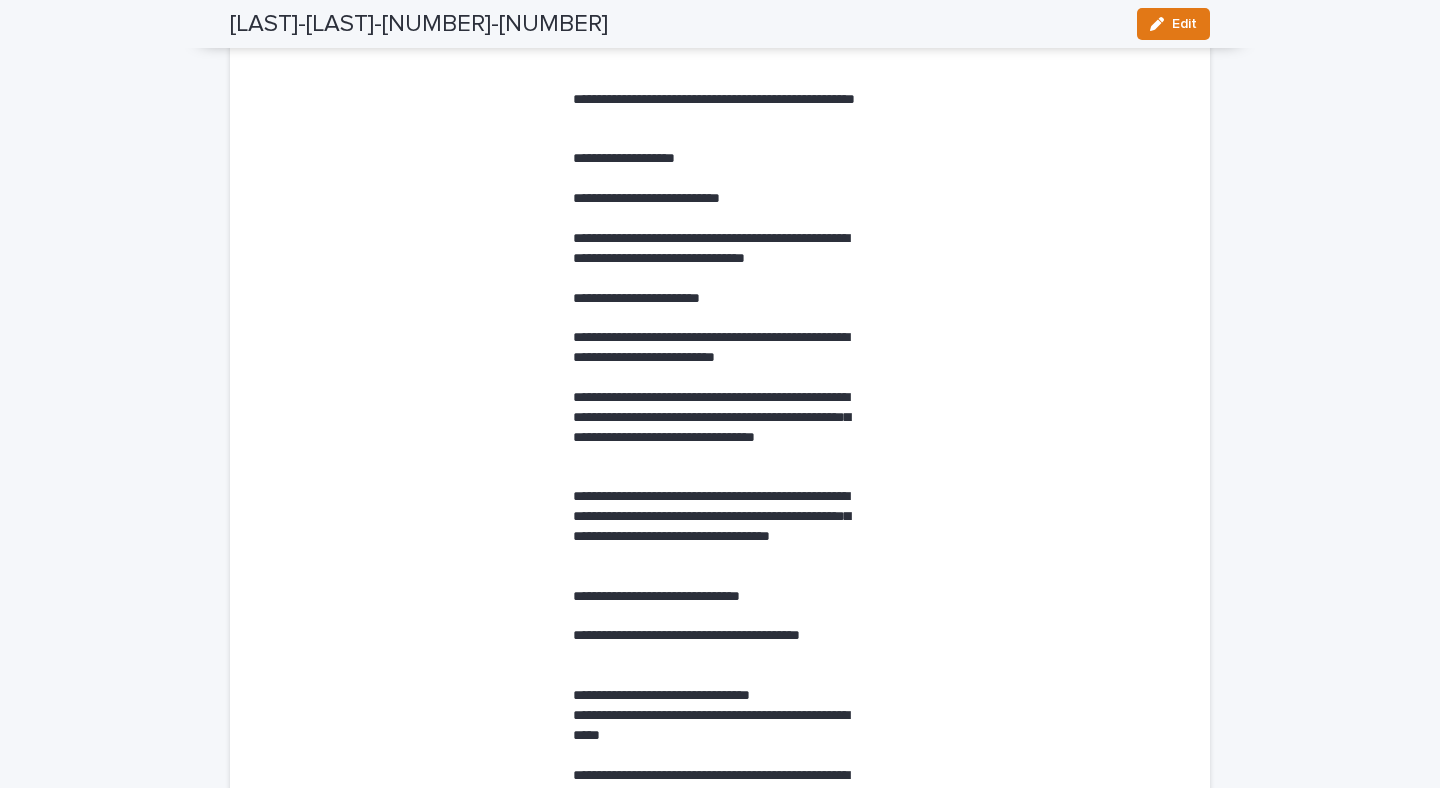 scroll, scrollTop: 0, scrollLeft: 0, axis: both 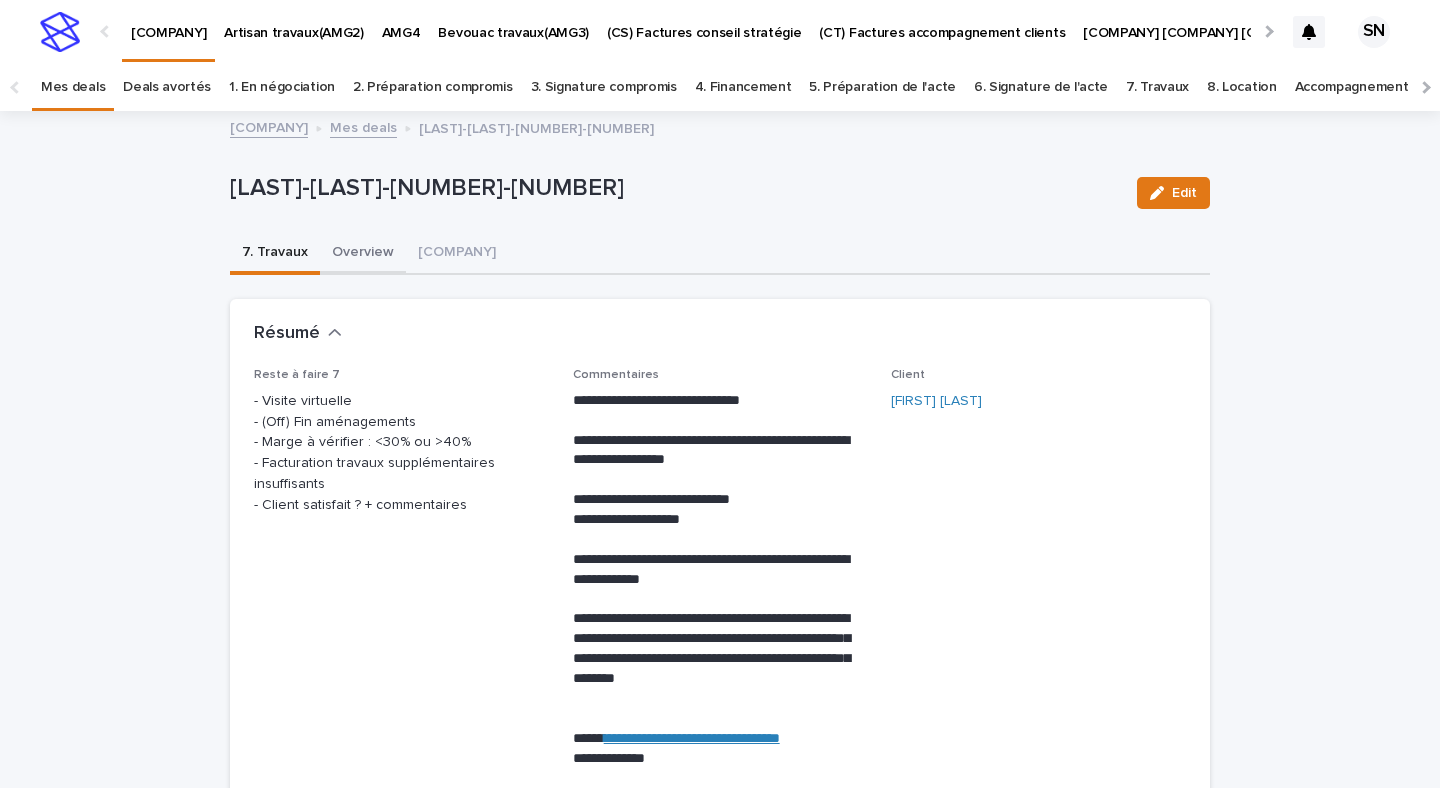 click on "Overview" at bounding box center [363, 254] 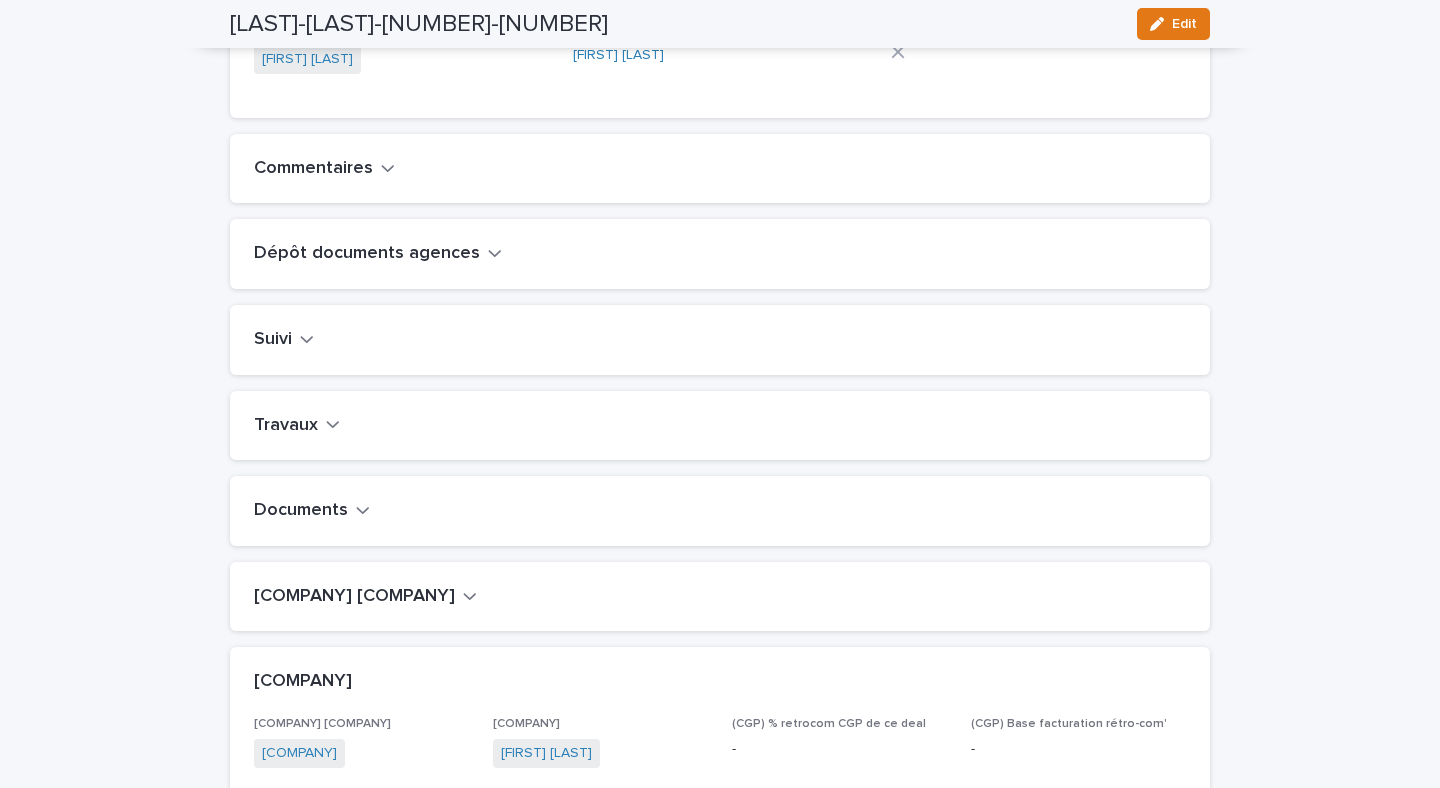 click on "Travaux" at bounding box center (720, 426) 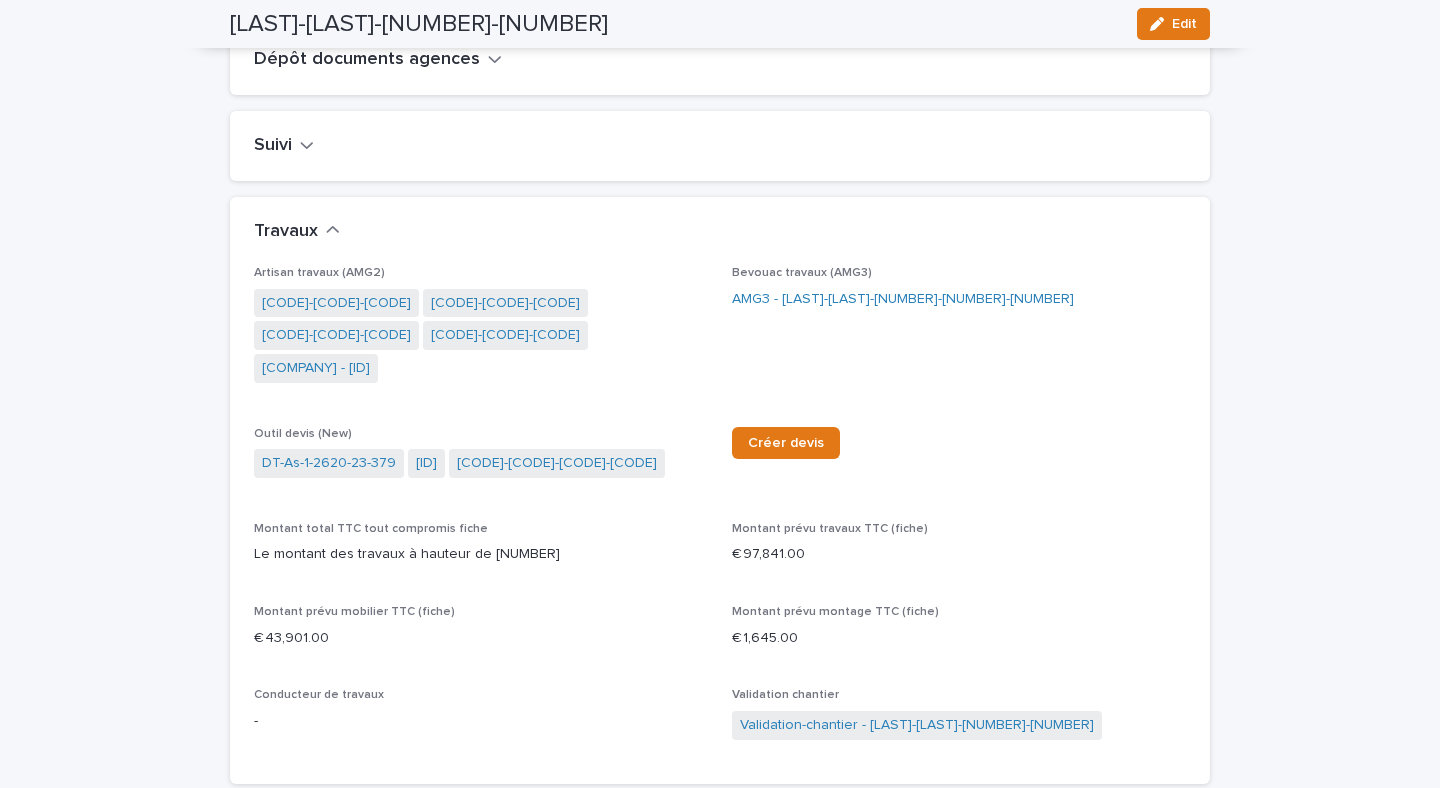 scroll, scrollTop: 833, scrollLeft: 0, axis: vertical 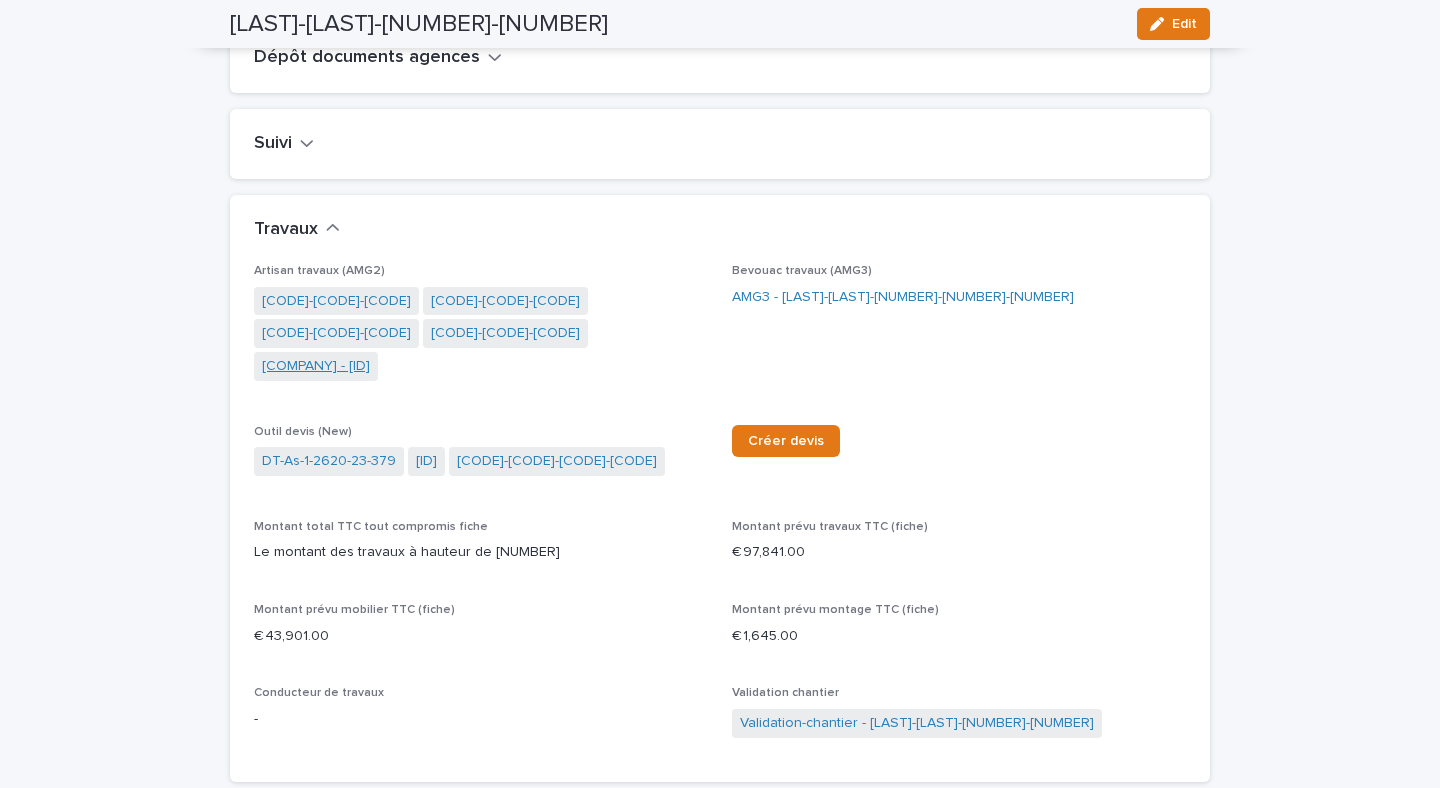 click on "[COMPANY] - [ID]" at bounding box center (316, 366) 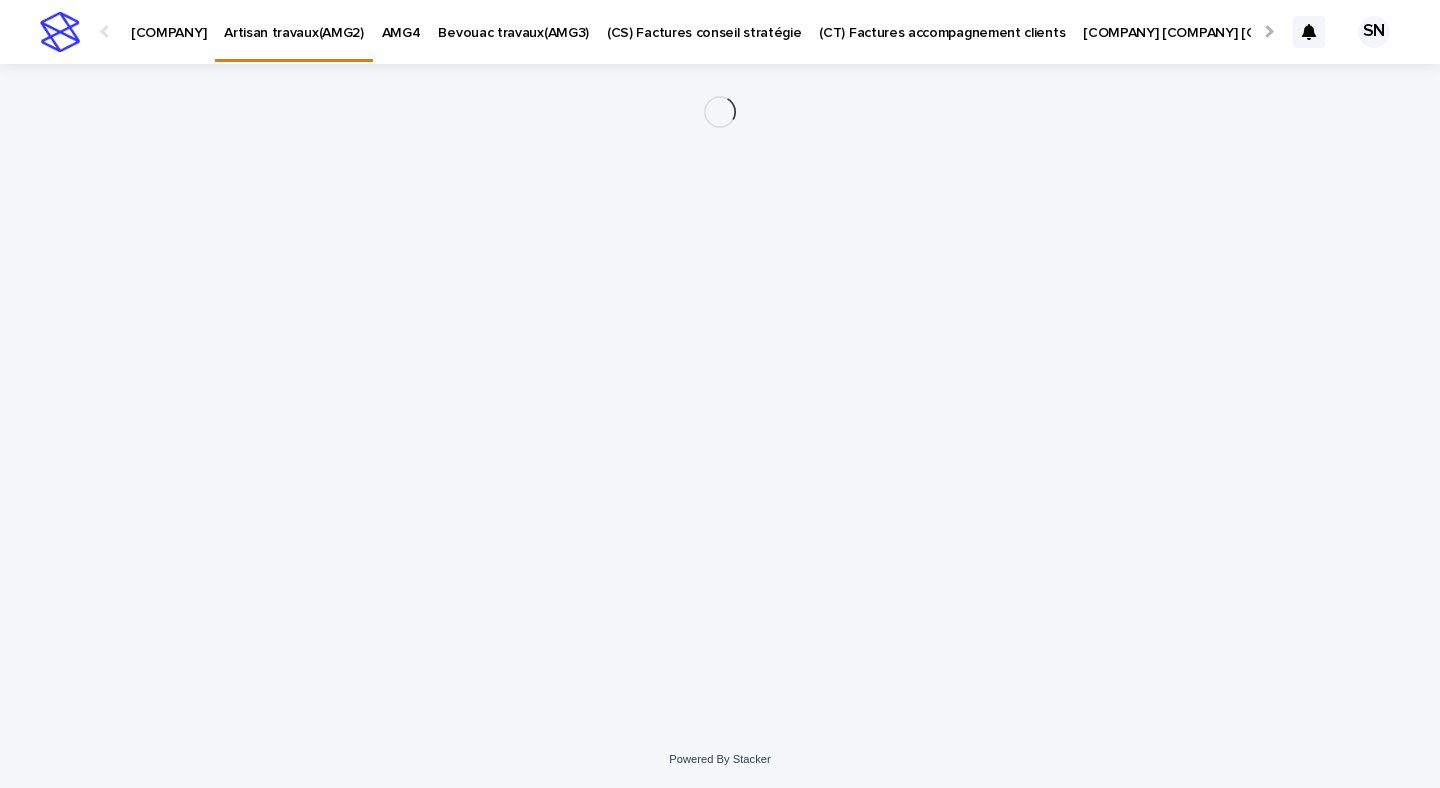 scroll, scrollTop: 0, scrollLeft: 0, axis: both 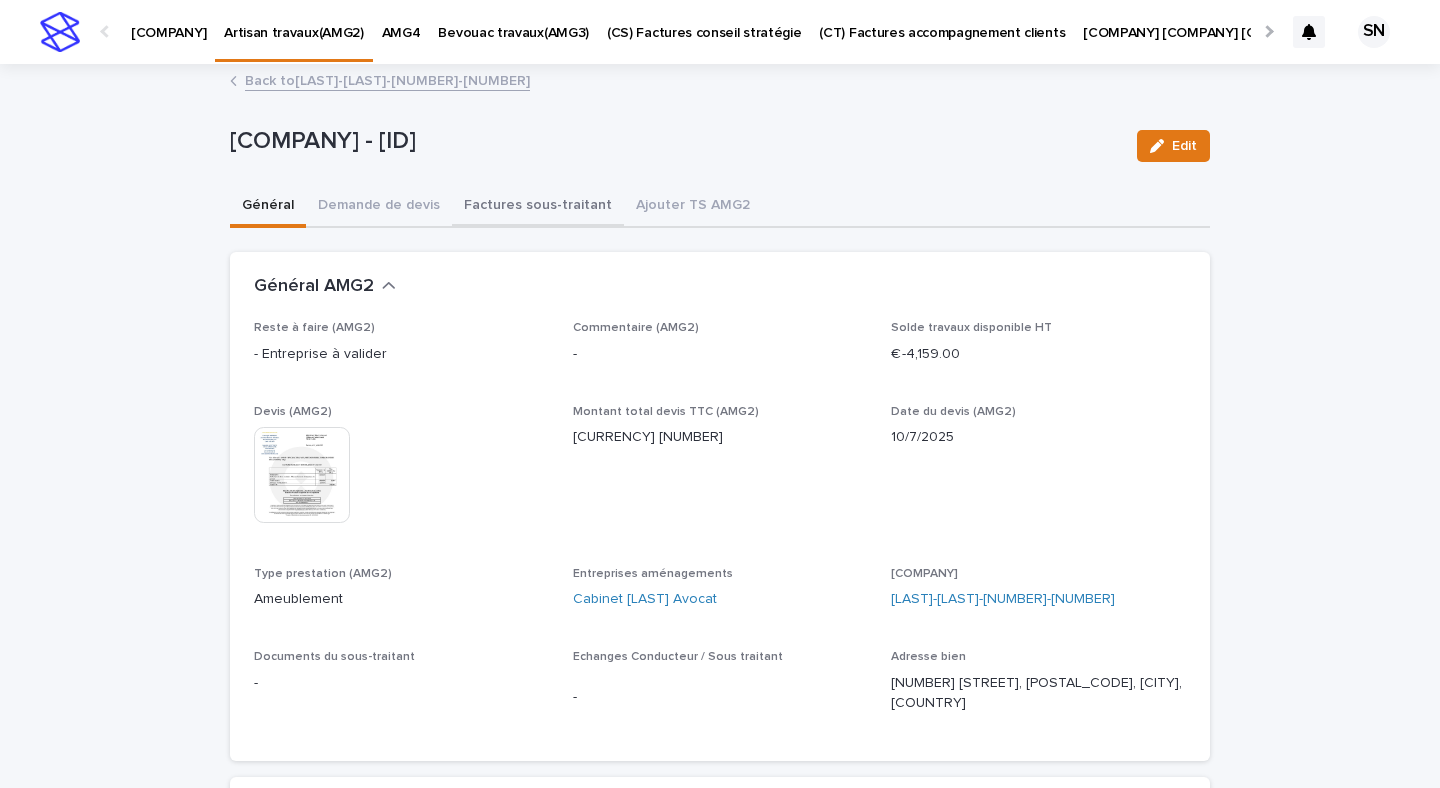 click on "Factures sous-traitant" at bounding box center (538, 207) 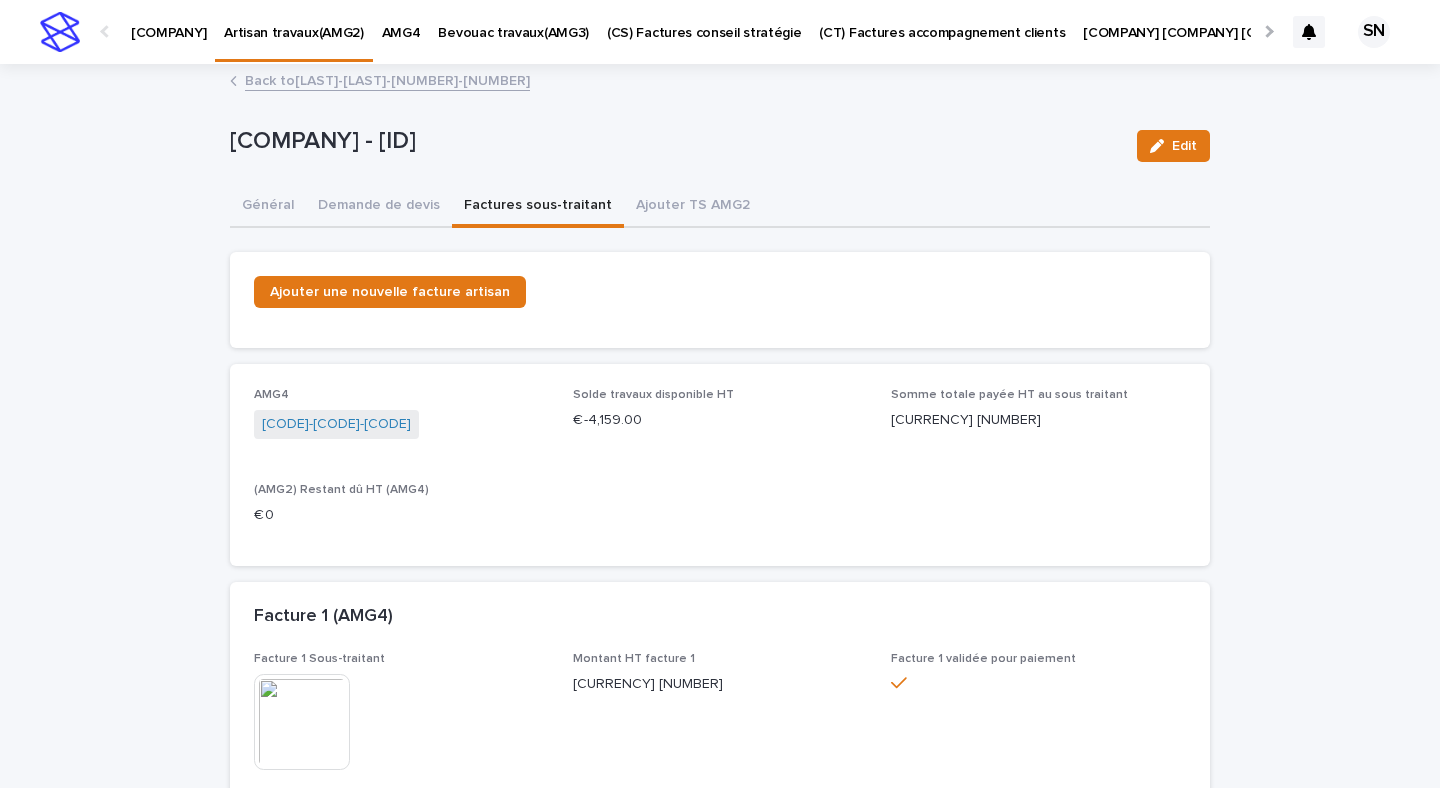 scroll, scrollTop: 3, scrollLeft: 0, axis: vertical 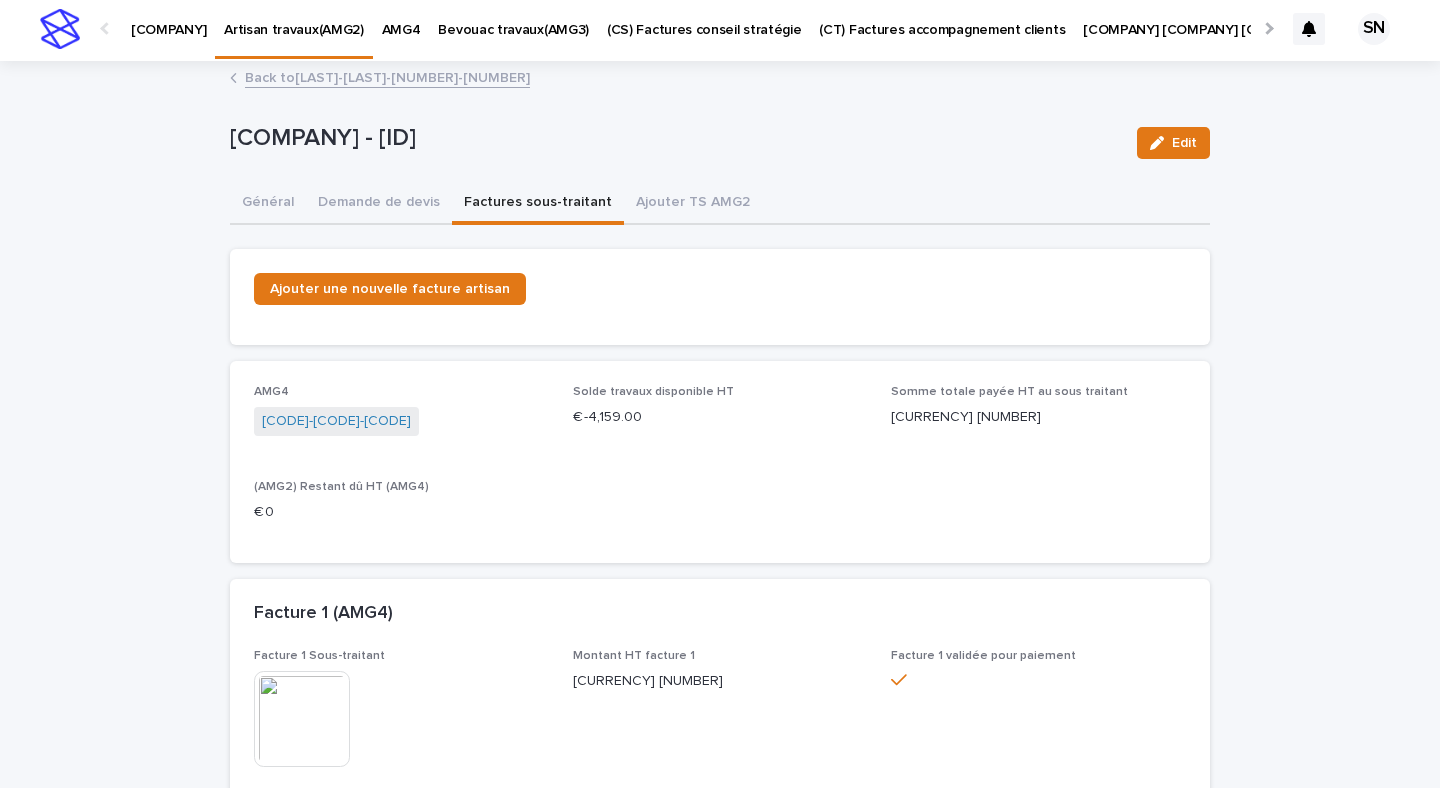 click at bounding box center [302, 719] 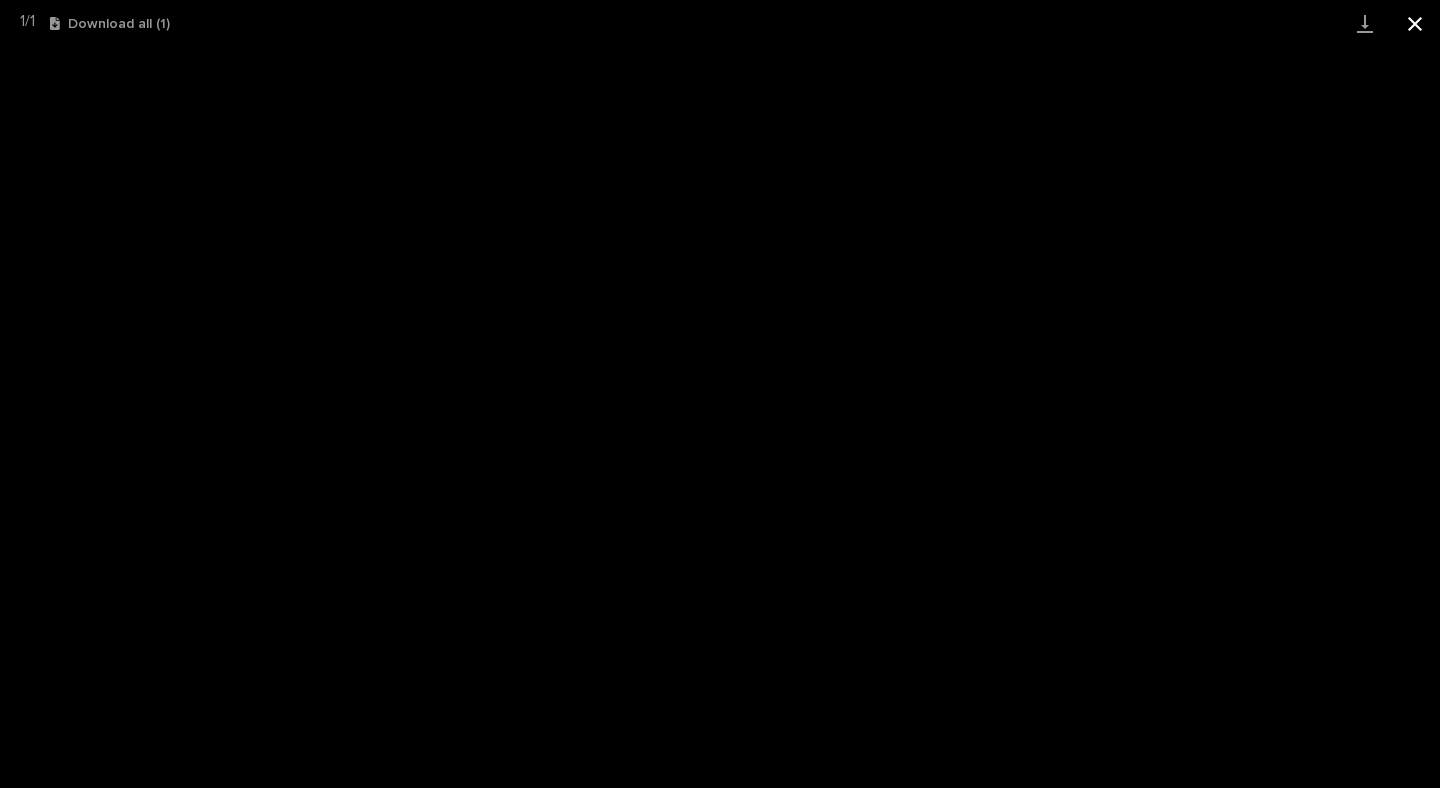 drag, startPoint x: 1415, startPoint y: 26, endPoint x: 1393, endPoint y: 34, distance: 23.409399 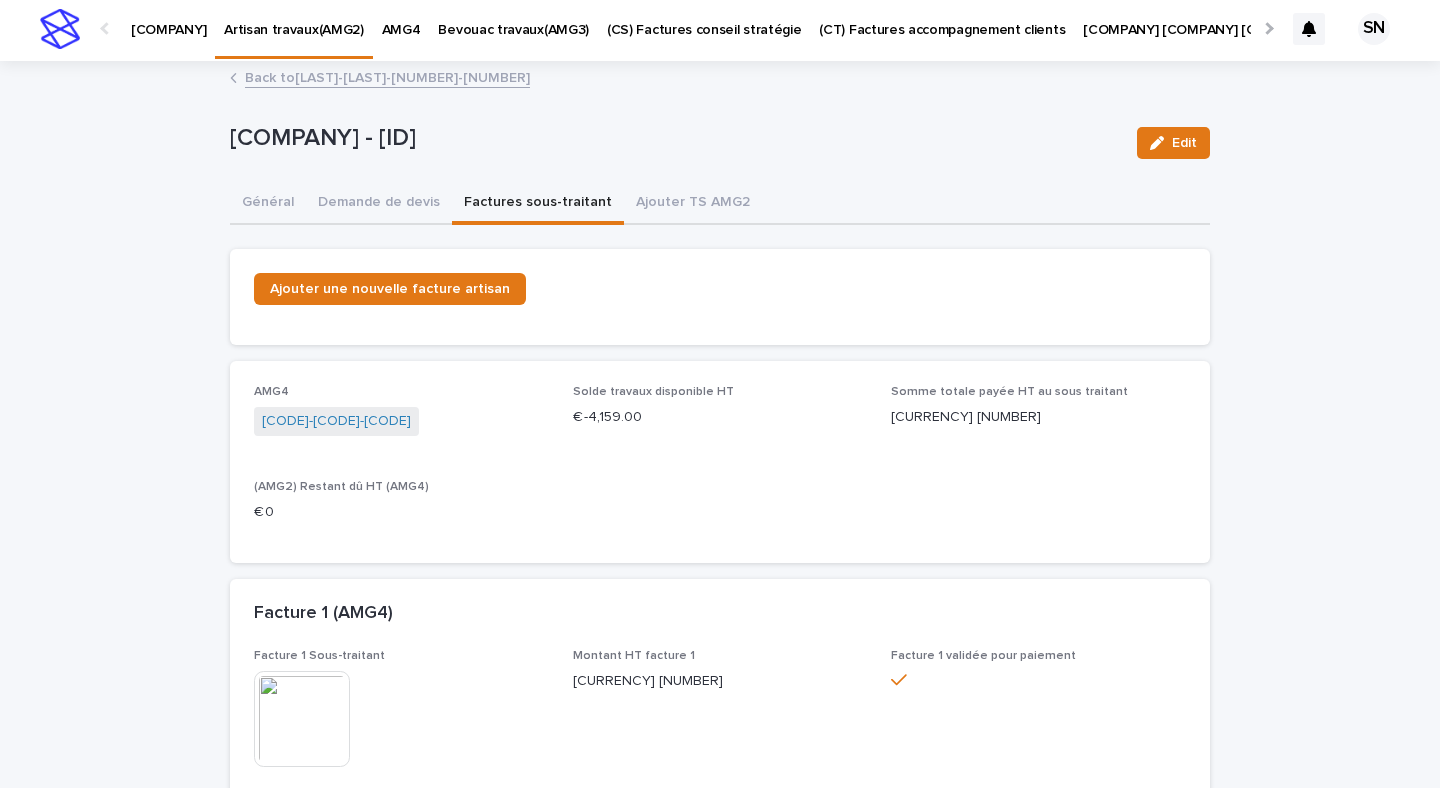 scroll, scrollTop: 0, scrollLeft: 0, axis: both 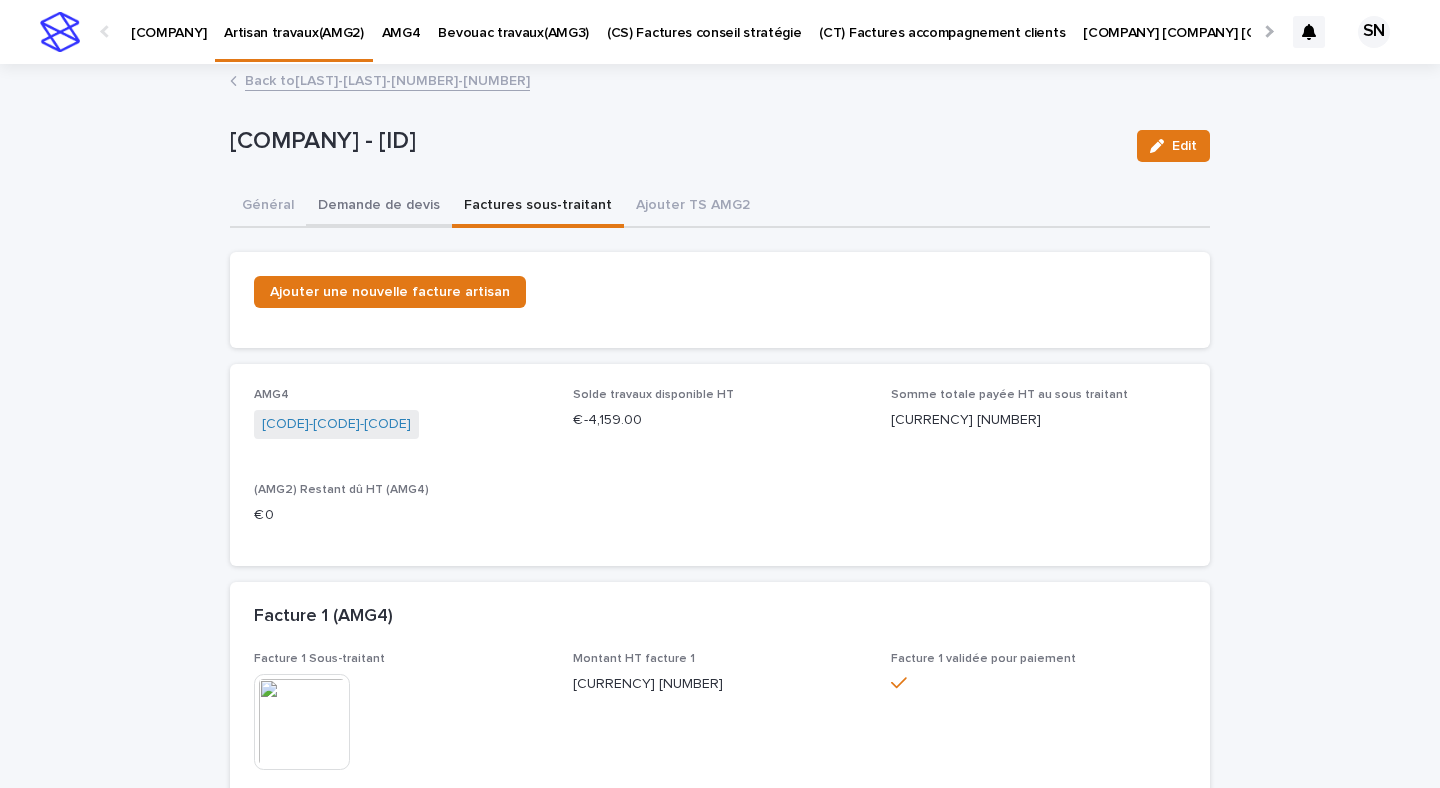 click on "Demande de devis" at bounding box center (379, 207) 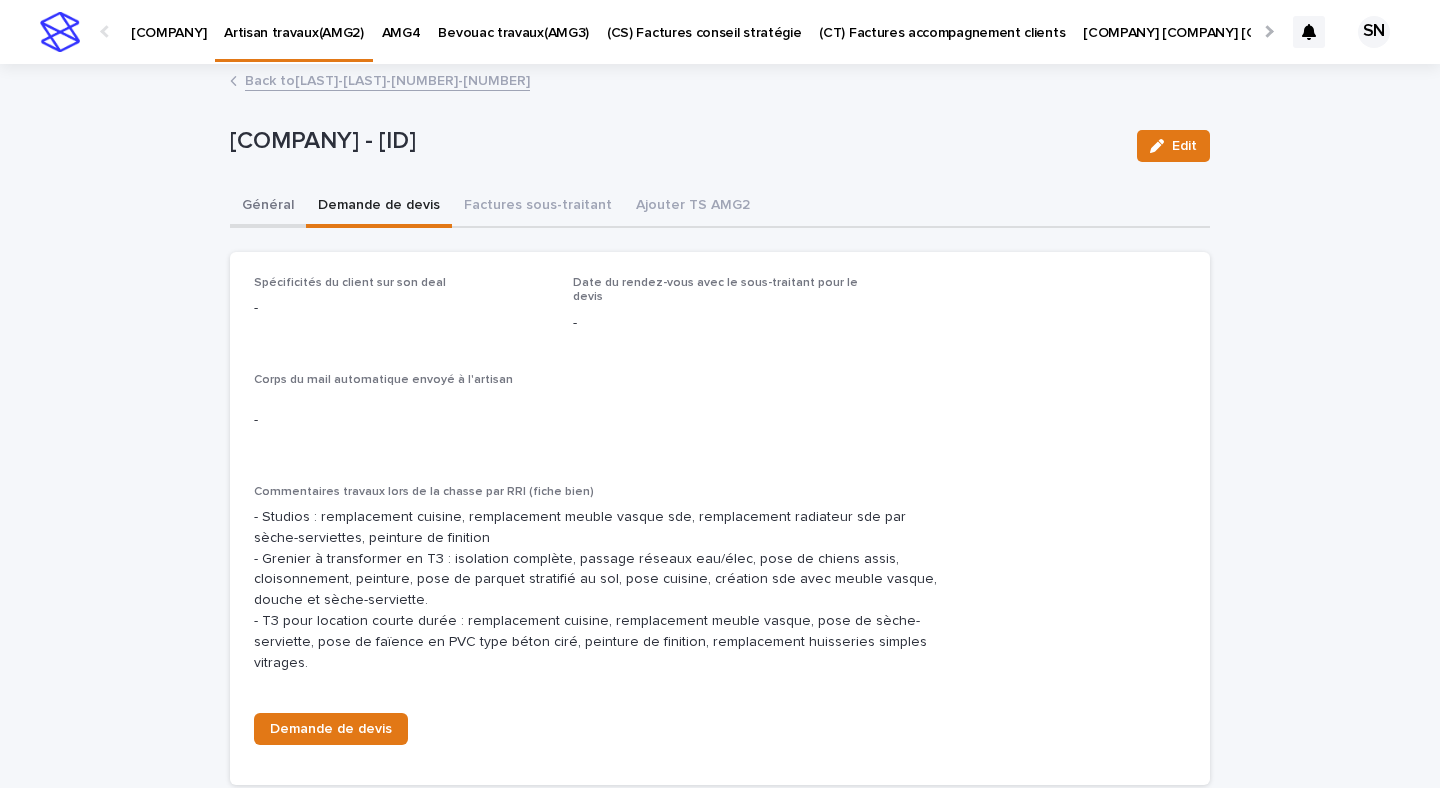 click on "Général" at bounding box center [268, 207] 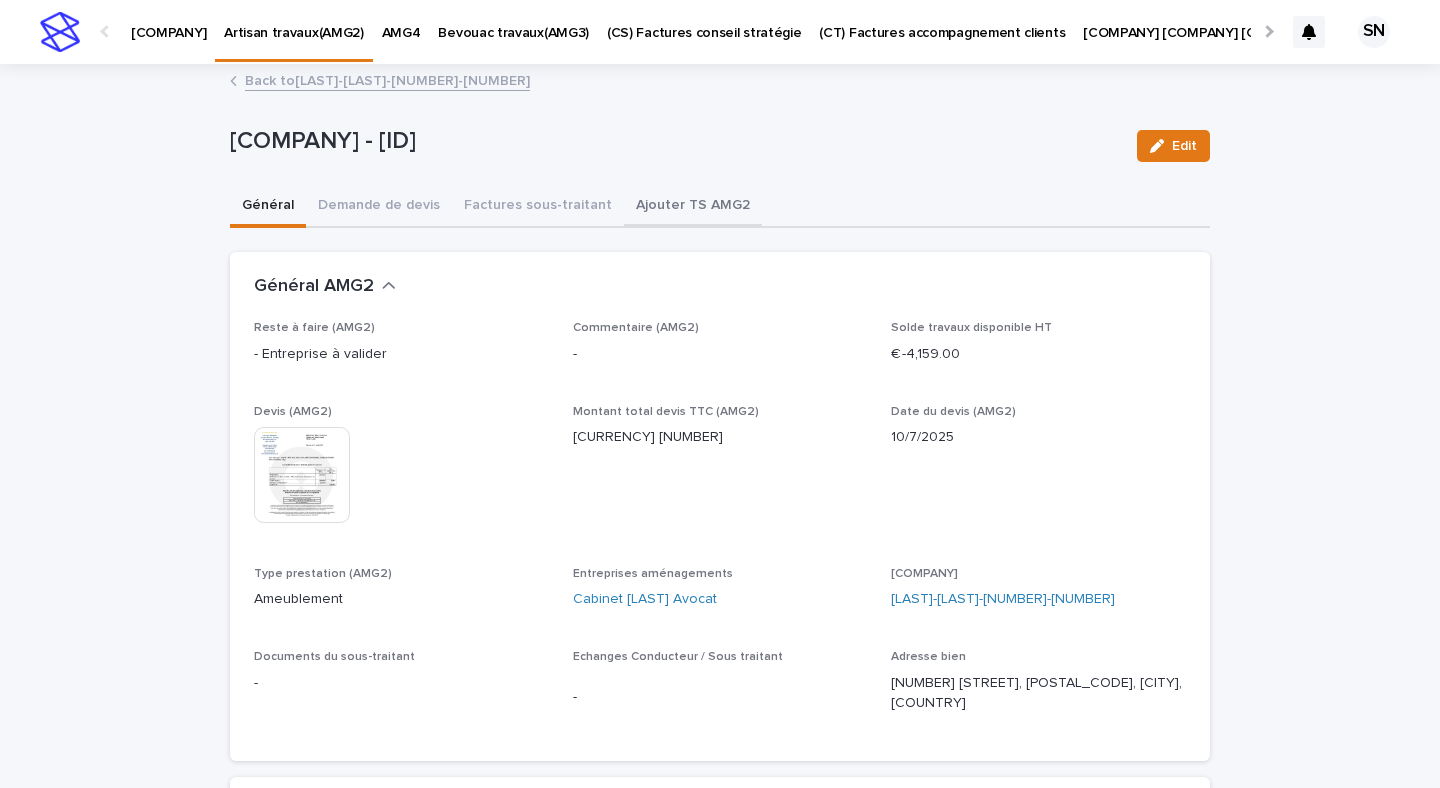 click on "Ajouter TS AMG2" at bounding box center [693, 207] 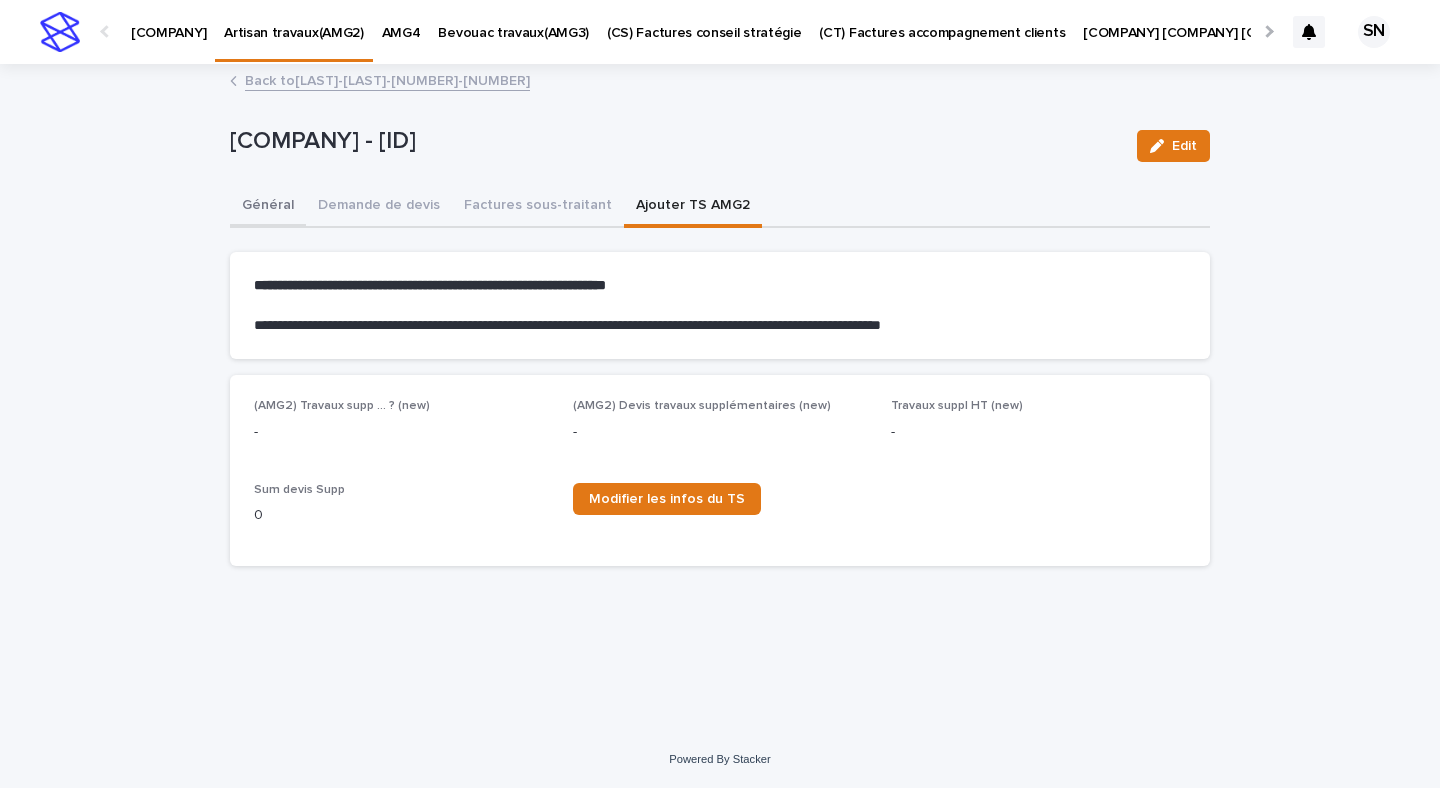 click on "Général" at bounding box center (268, 207) 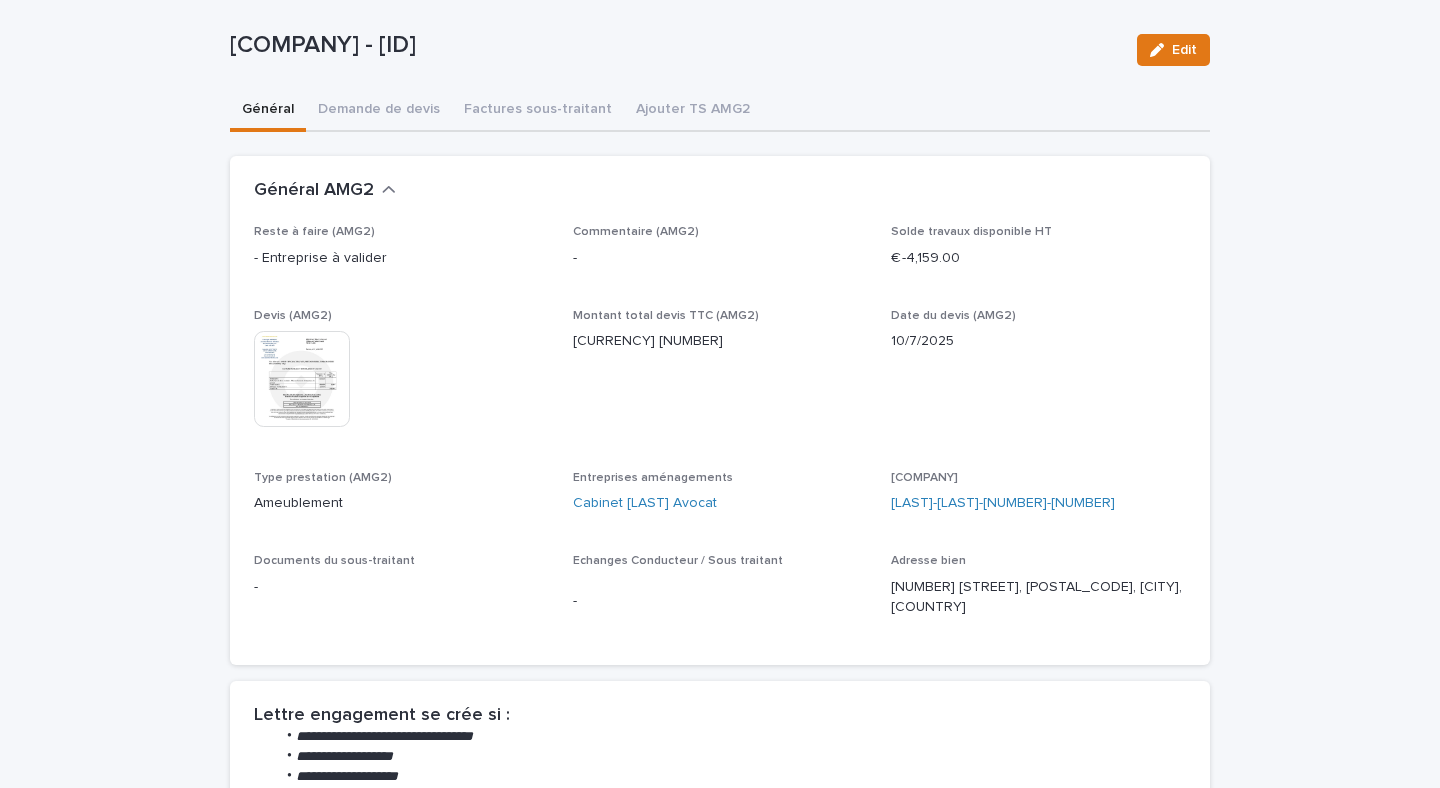 scroll, scrollTop: 0, scrollLeft: 0, axis: both 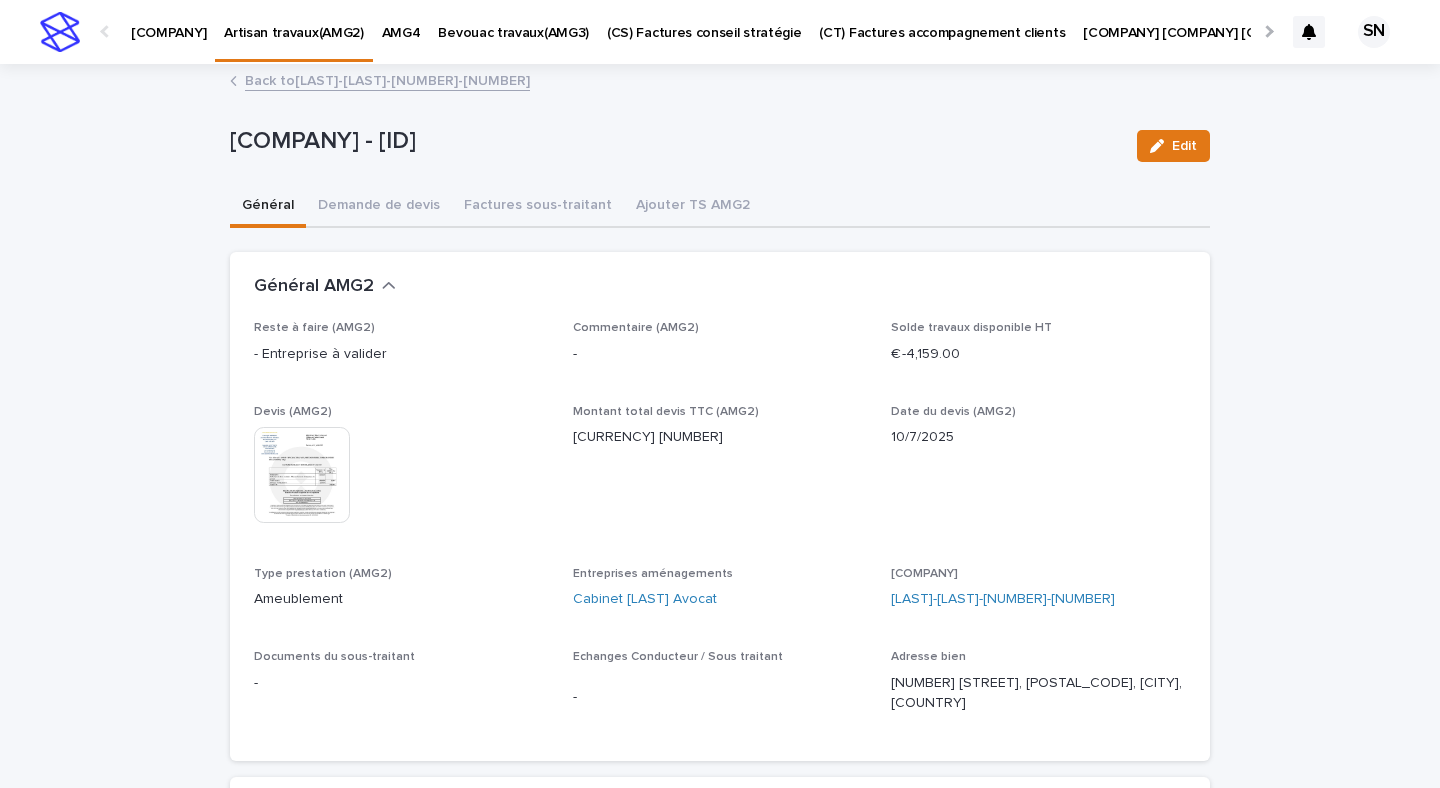 click on "Back to [ID]" at bounding box center [387, 79] 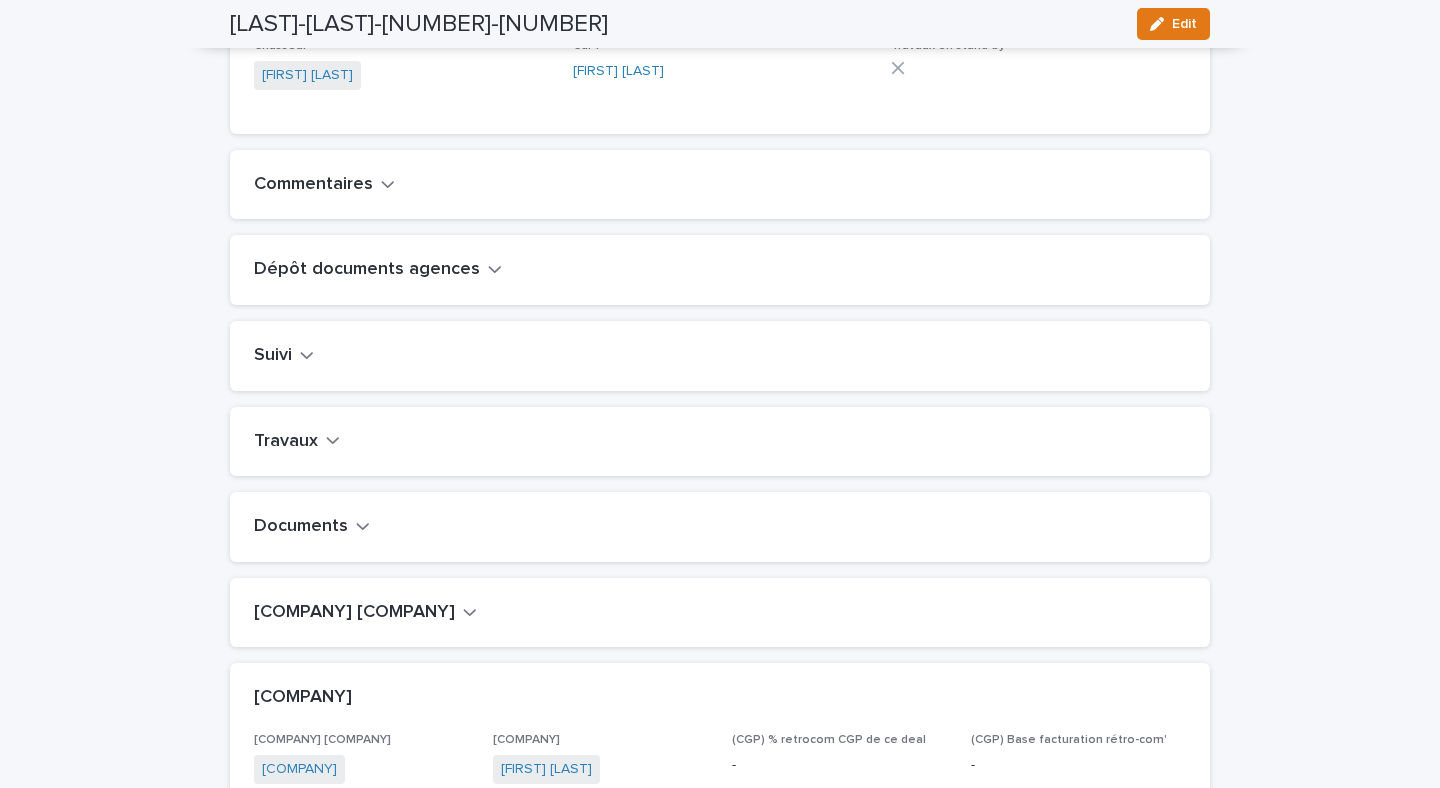 scroll, scrollTop: 647, scrollLeft: 0, axis: vertical 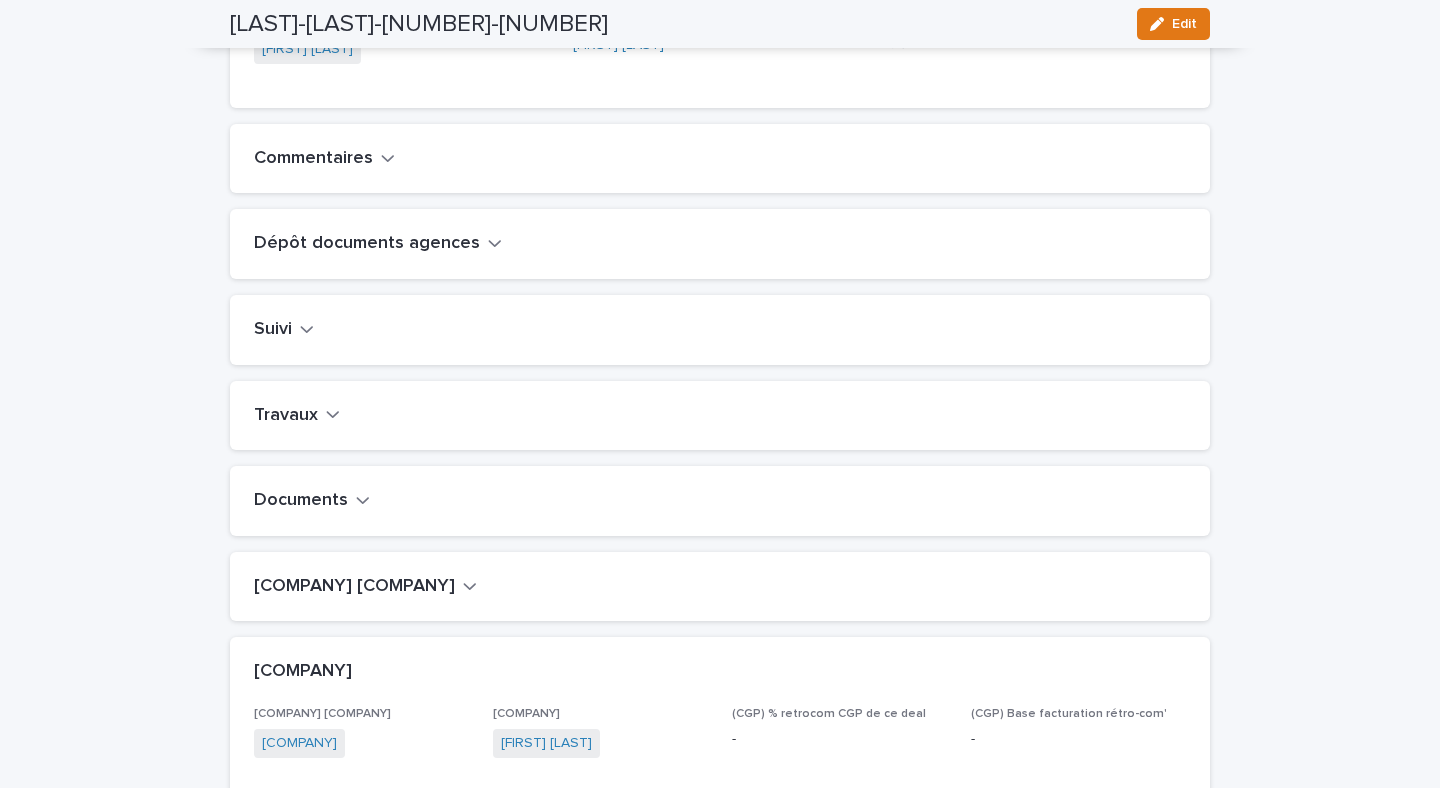 click on "Travaux" at bounding box center [720, 416] 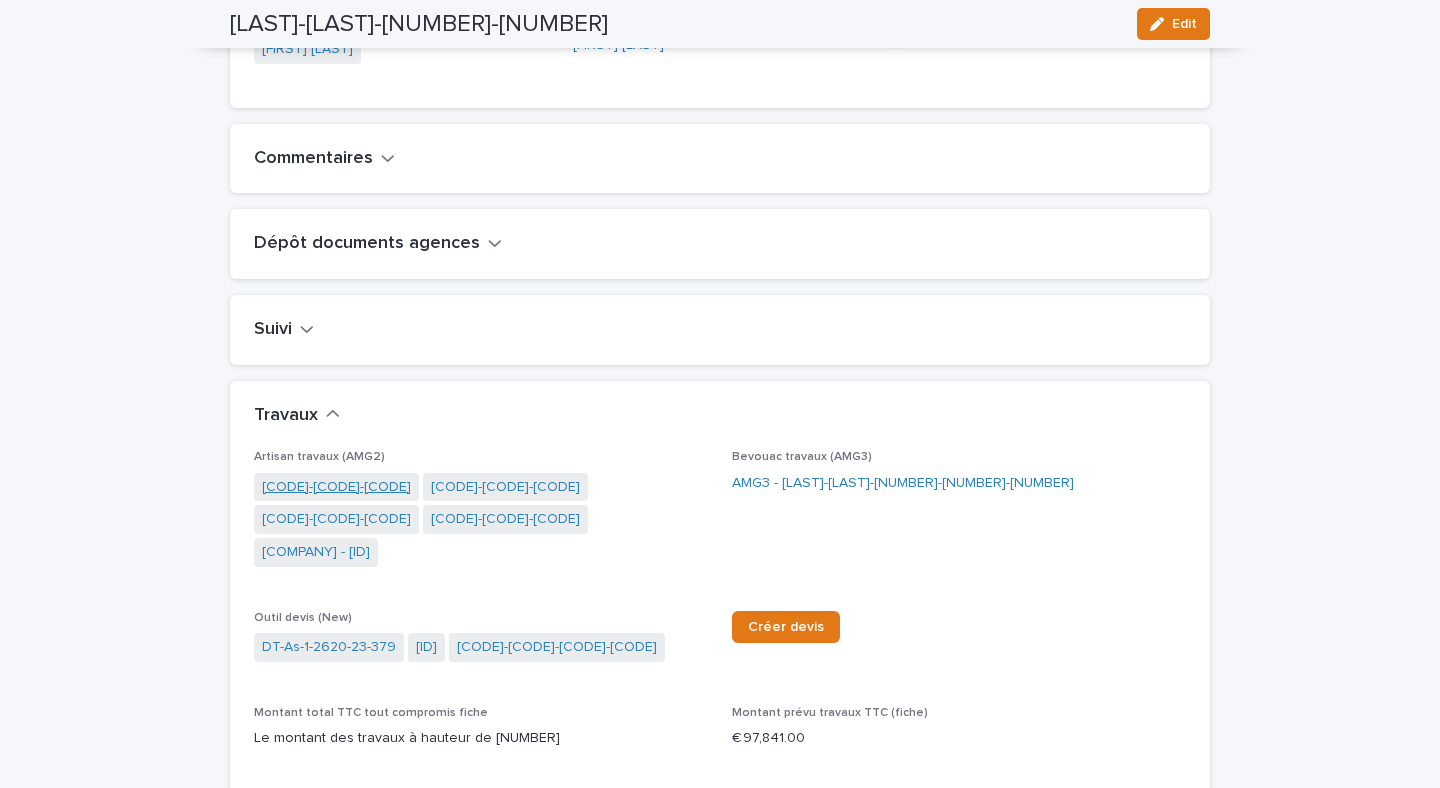 scroll, scrollTop: 848, scrollLeft: 0, axis: vertical 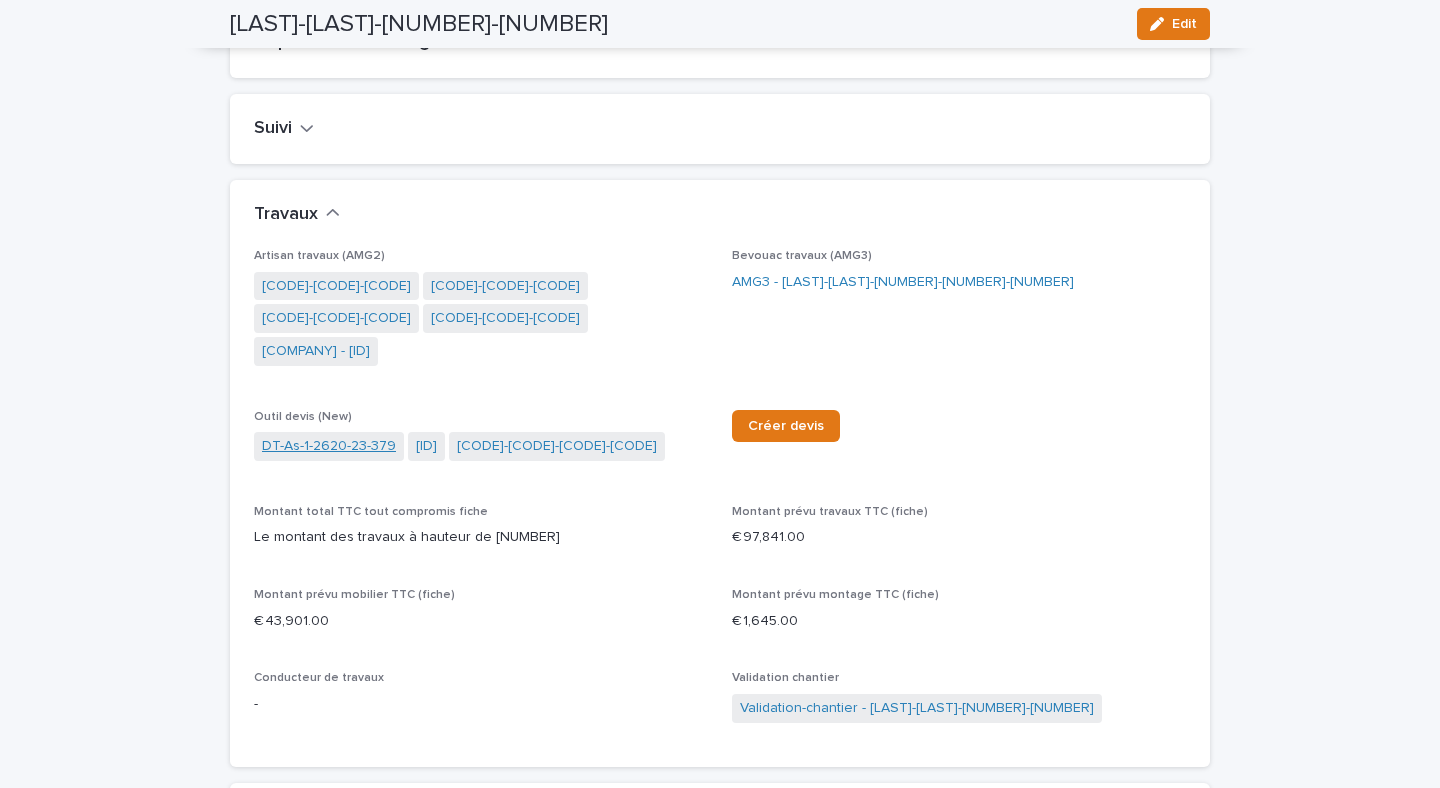 click on "DT-As-1-2620-23-379" at bounding box center (329, 446) 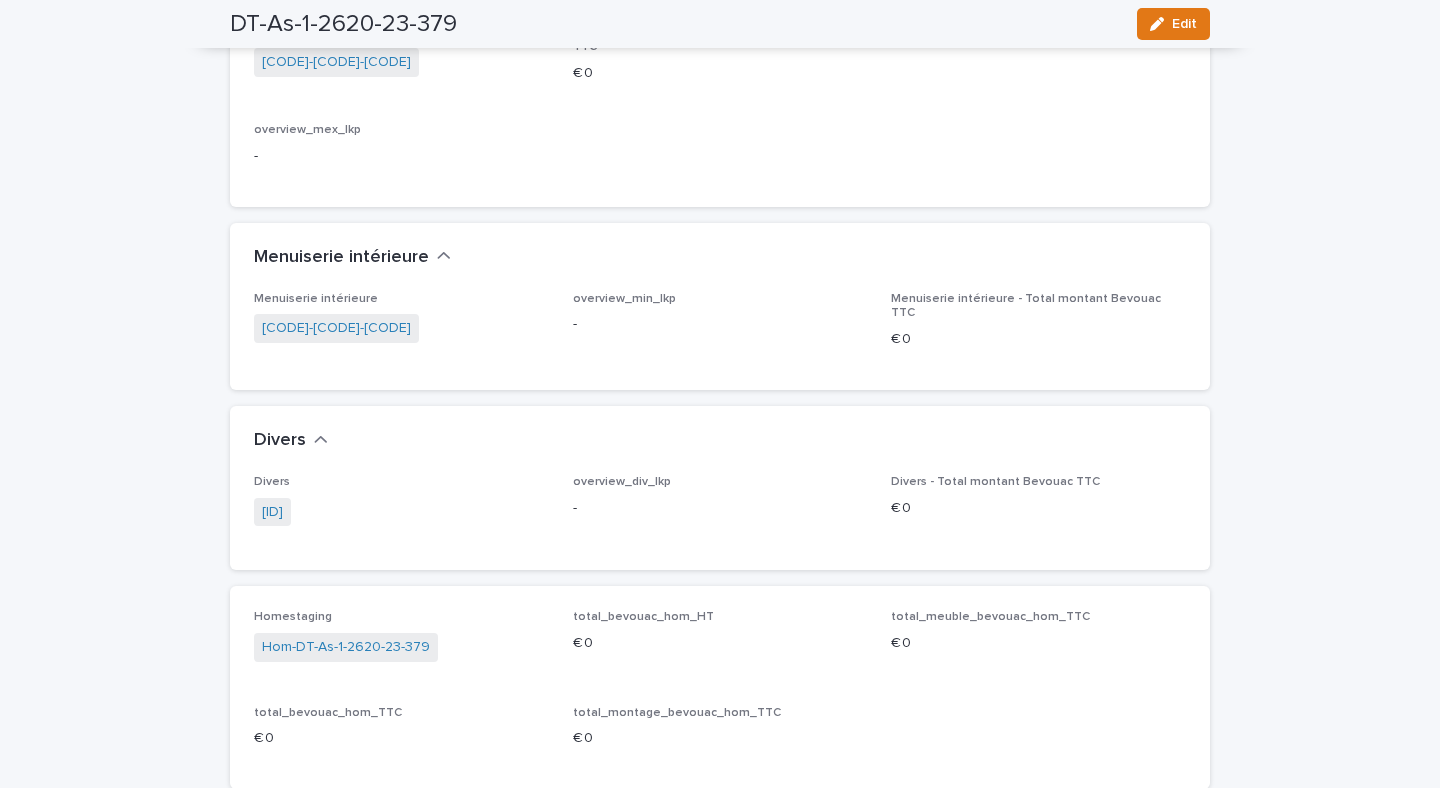 scroll, scrollTop: 4419, scrollLeft: 0, axis: vertical 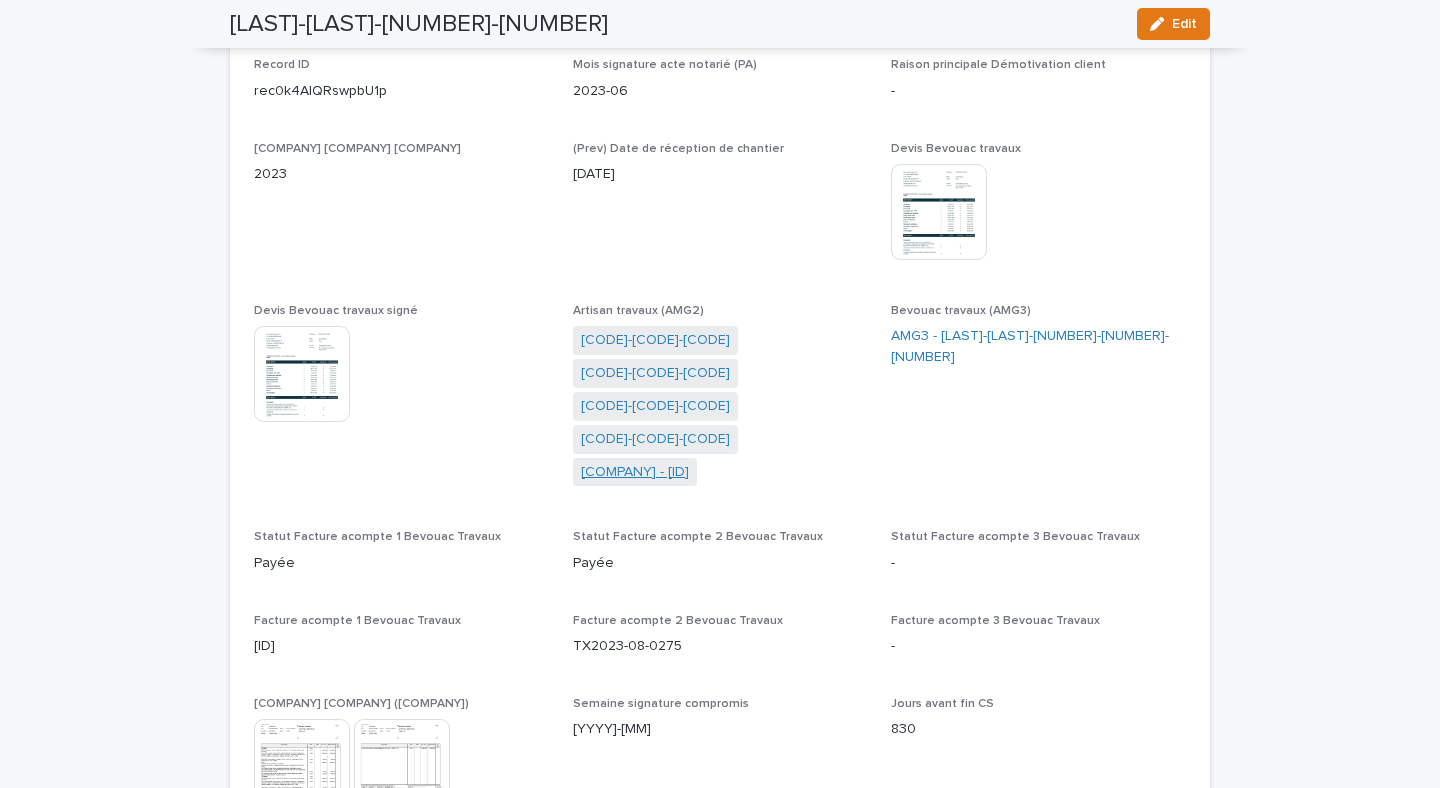 click on "[COMPANY] - [ID]" at bounding box center [635, 472] 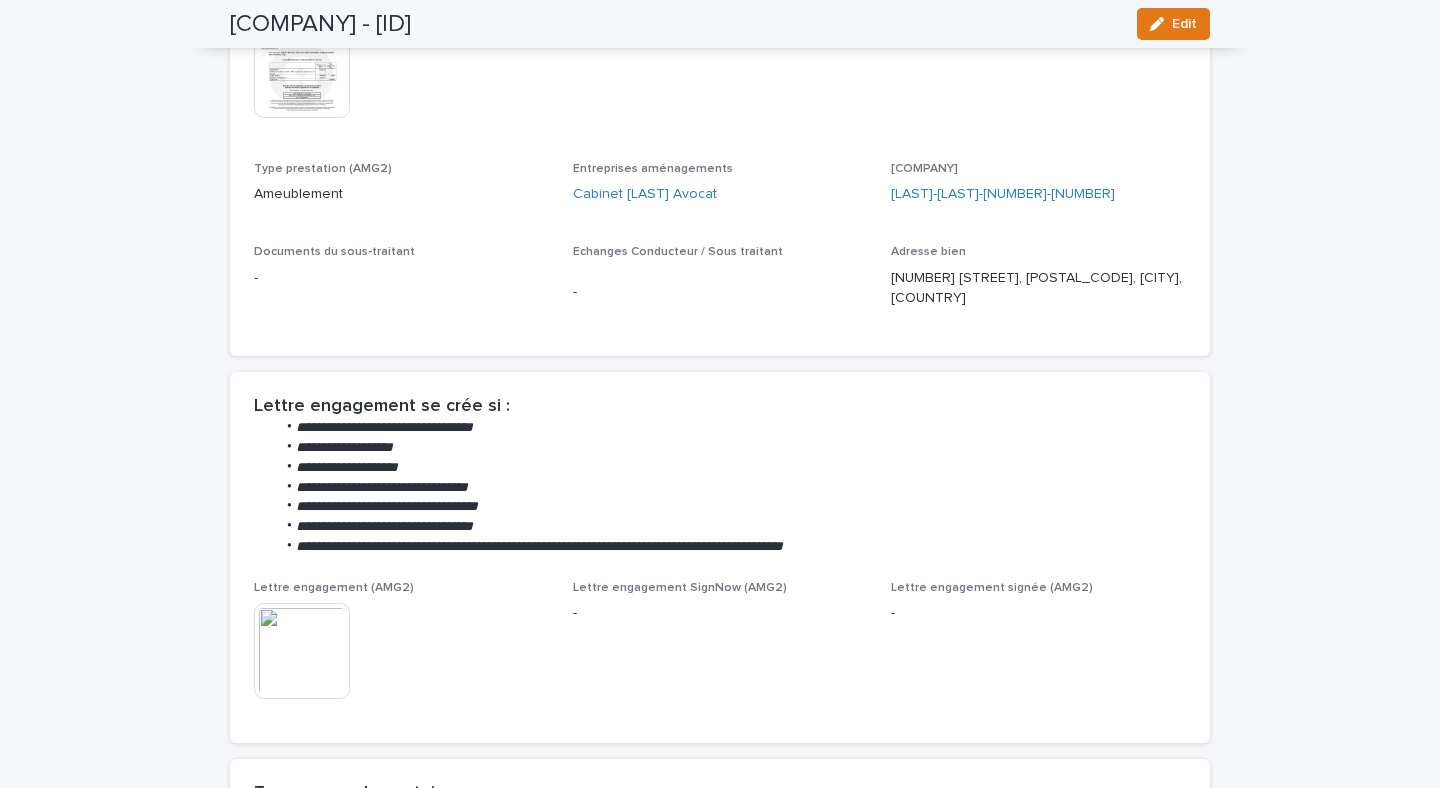scroll, scrollTop: 0, scrollLeft: 0, axis: both 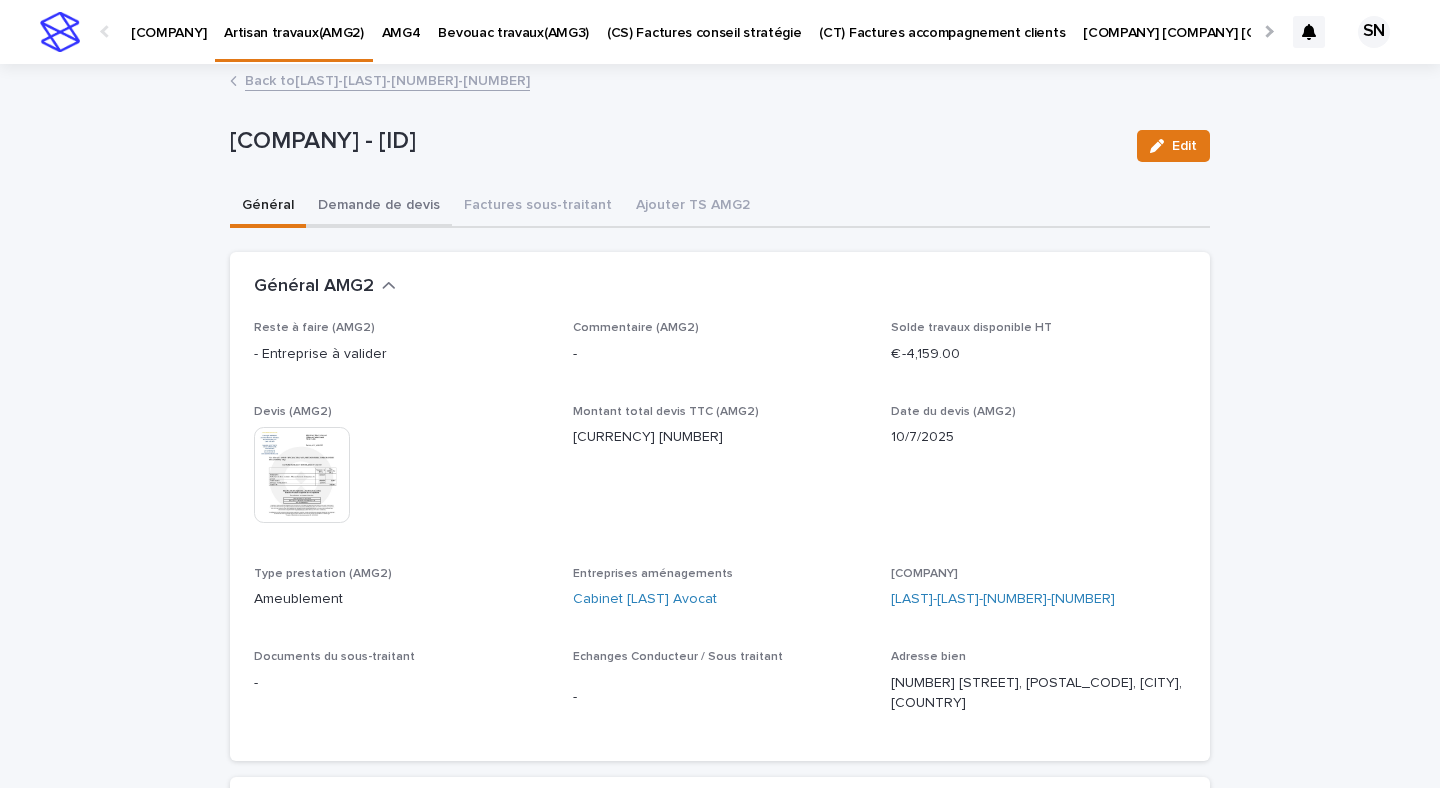 click on "Demande de devis" at bounding box center (379, 207) 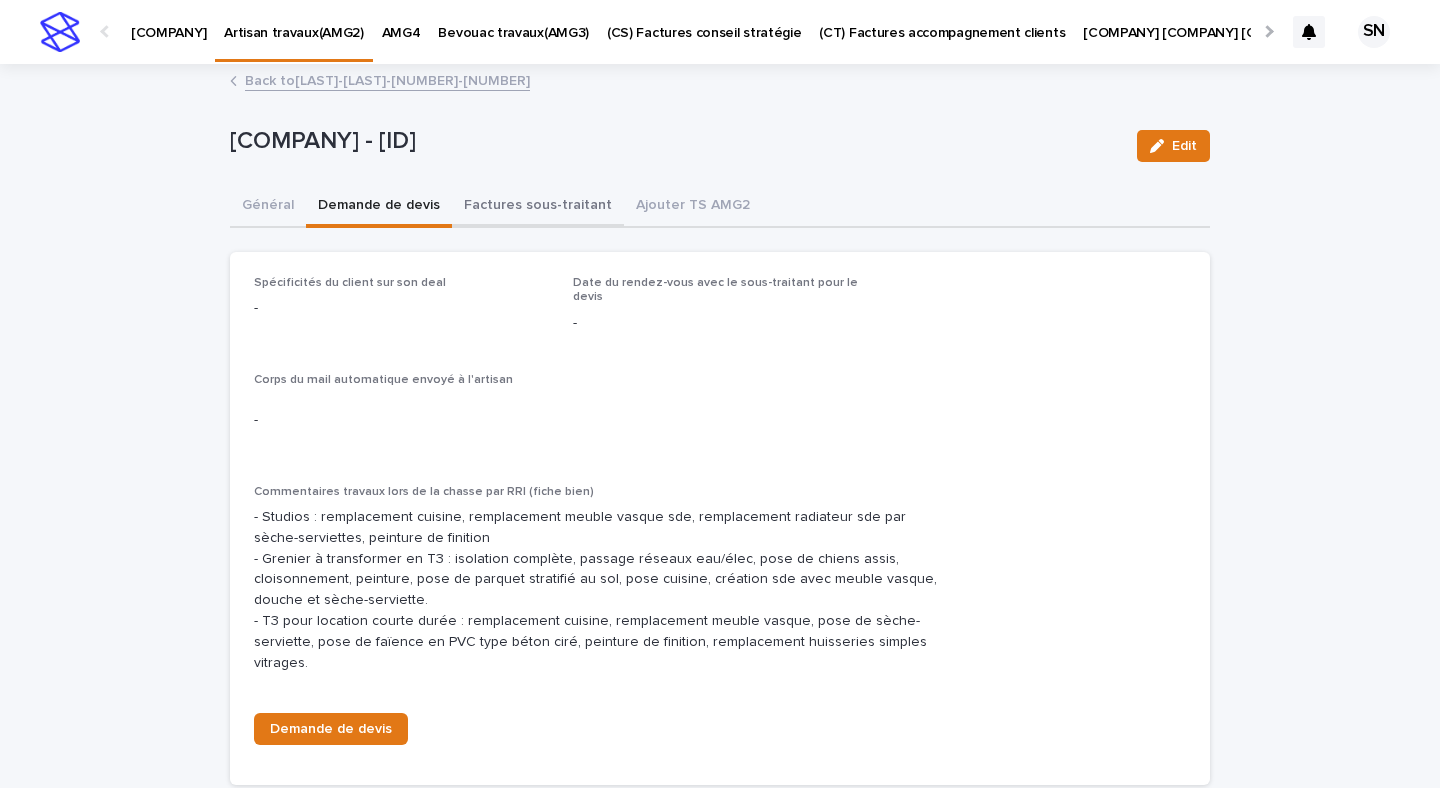 click on "Factures sous-traitant" at bounding box center (538, 207) 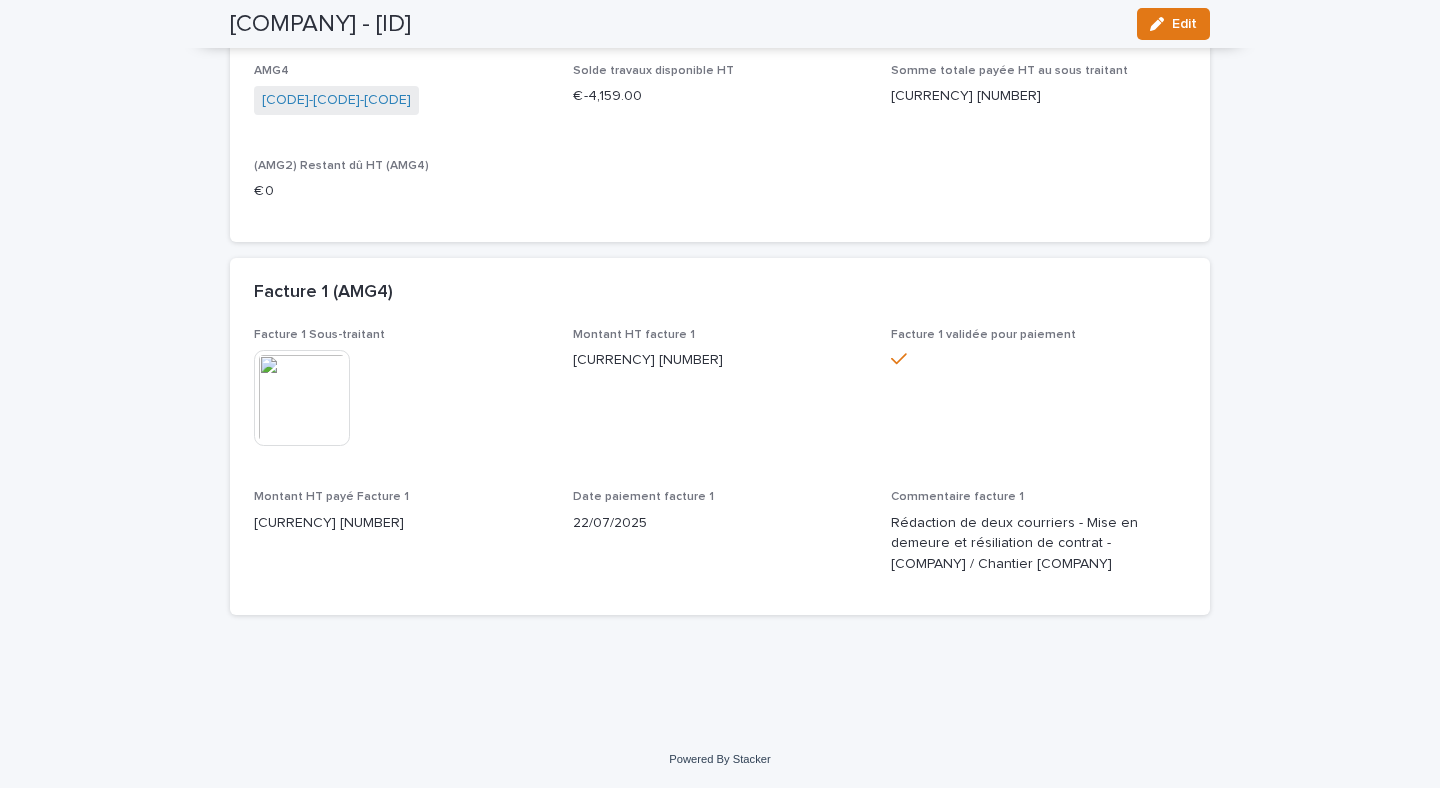 scroll, scrollTop: 0, scrollLeft: 0, axis: both 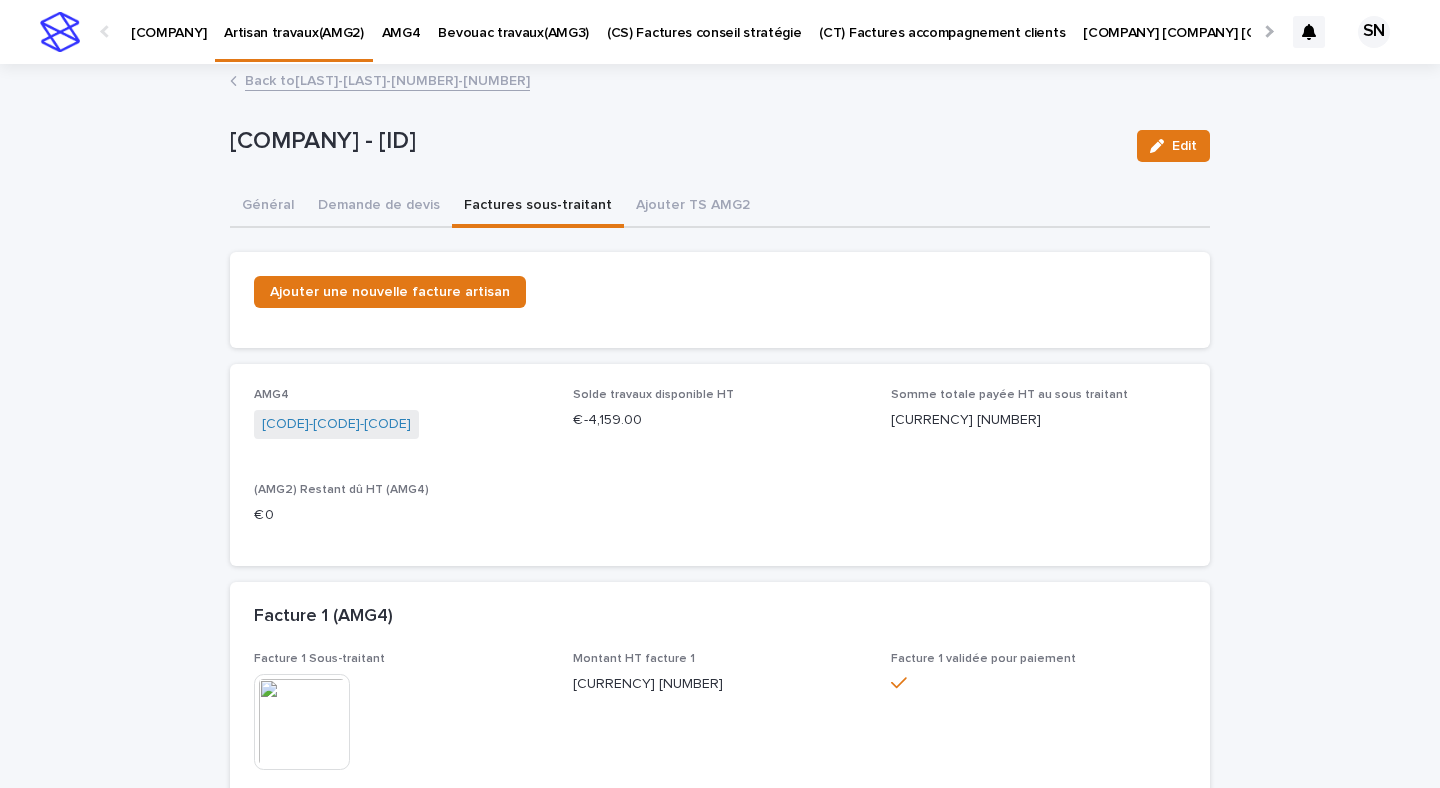 click on "Back to [ID]" at bounding box center (387, 79) 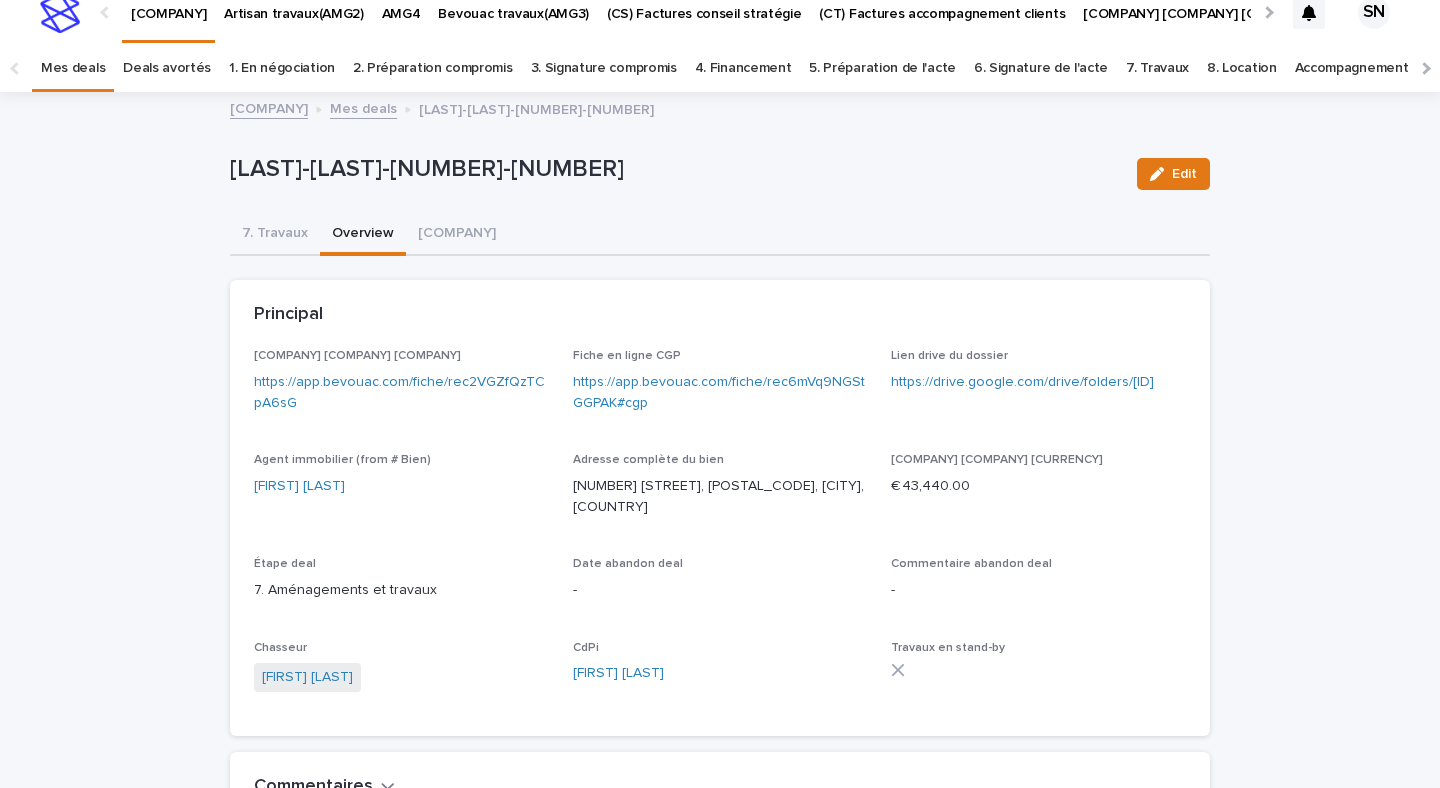 scroll, scrollTop: 17, scrollLeft: 0, axis: vertical 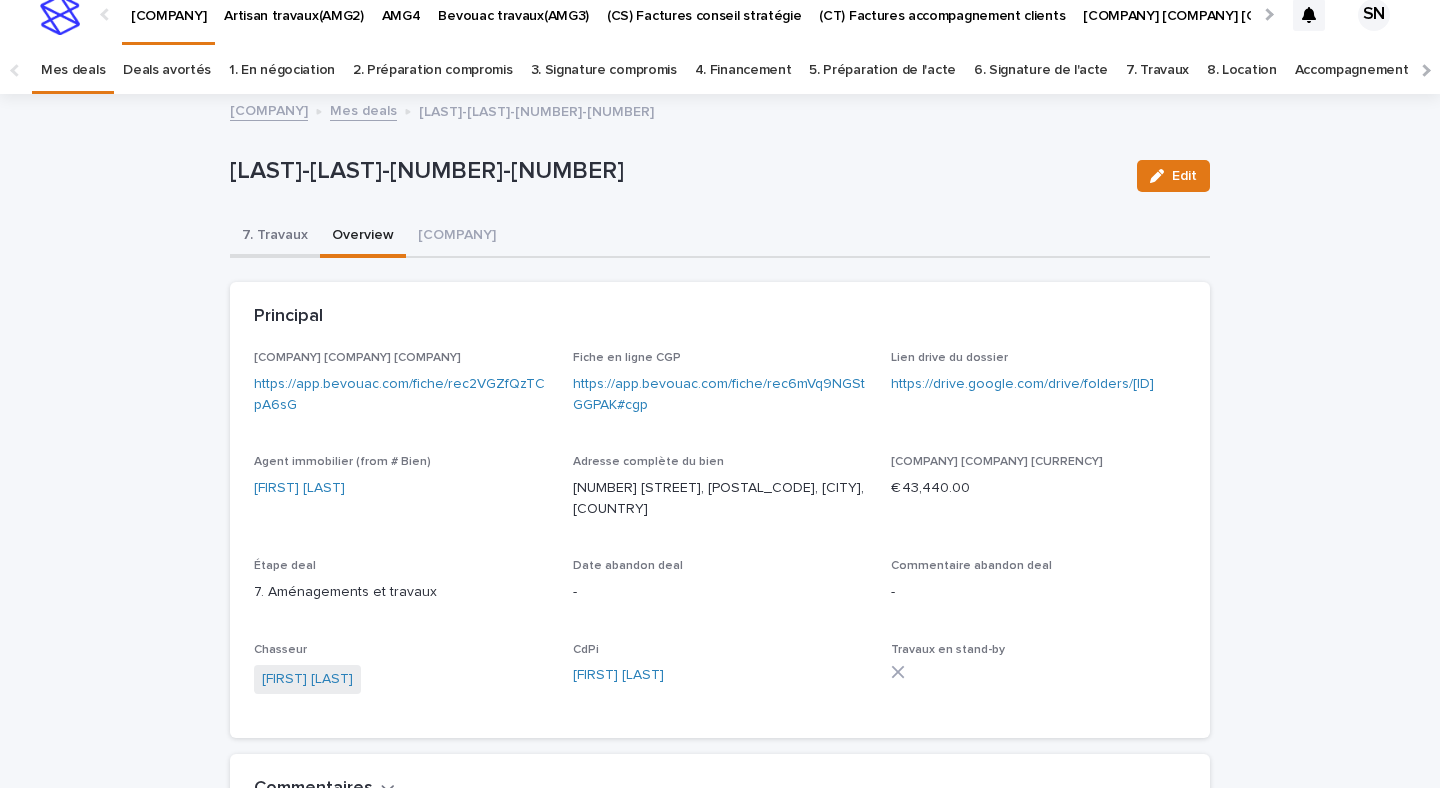 click on "7. Travaux" at bounding box center (275, 237) 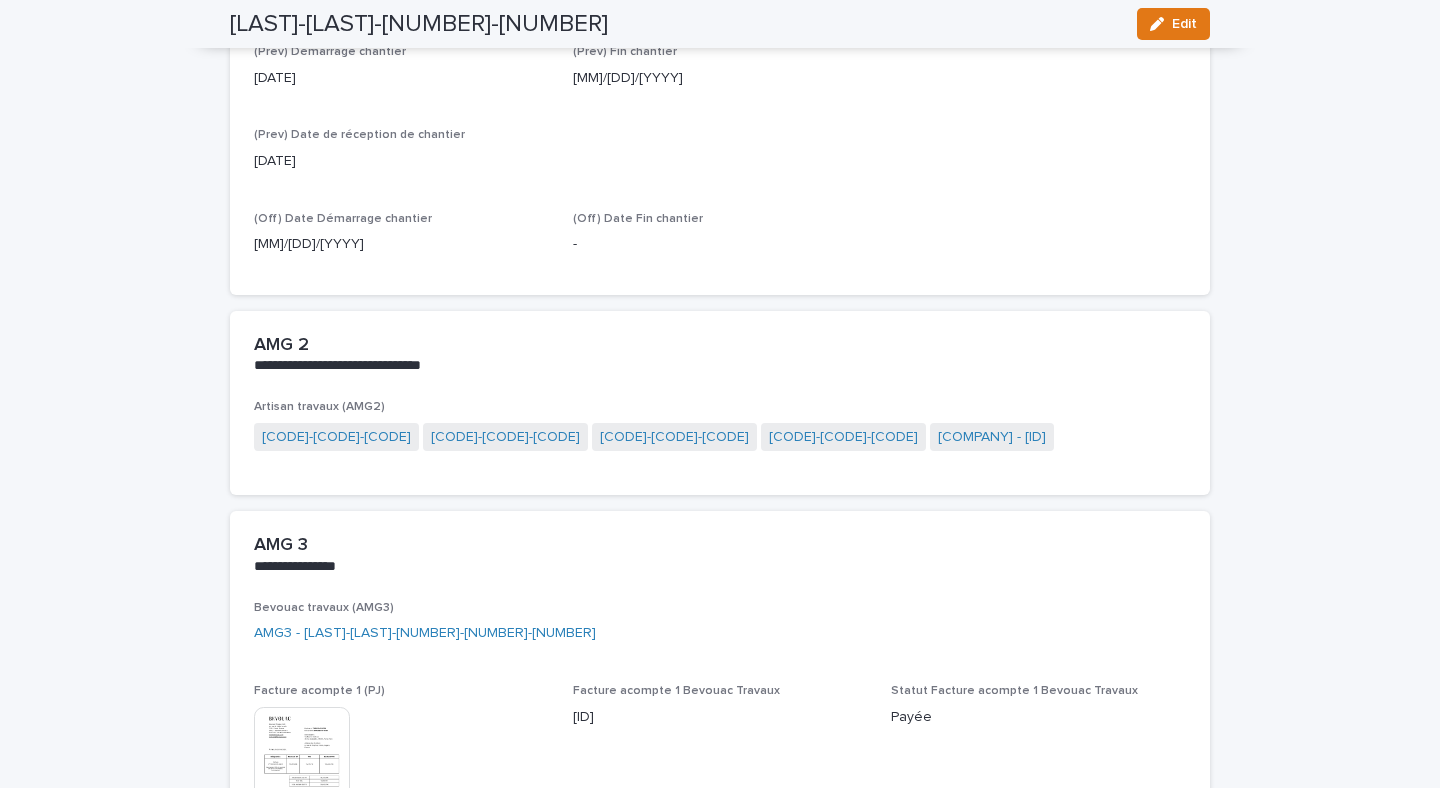 scroll, scrollTop: 2476, scrollLeft: 0, axis: vertical 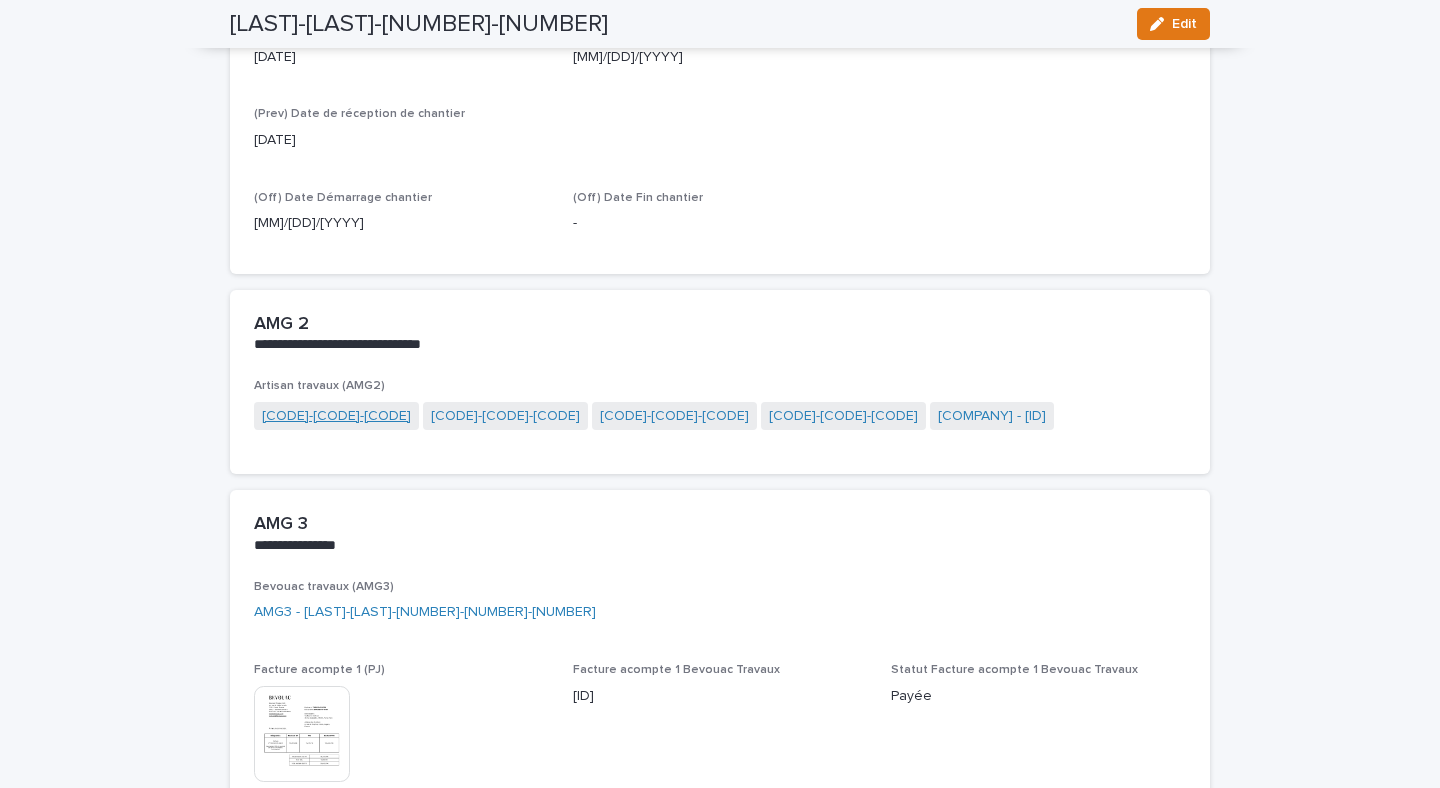 click on "[CODE]-[CODE]-[CODE]" at bounding box center [336, 416] 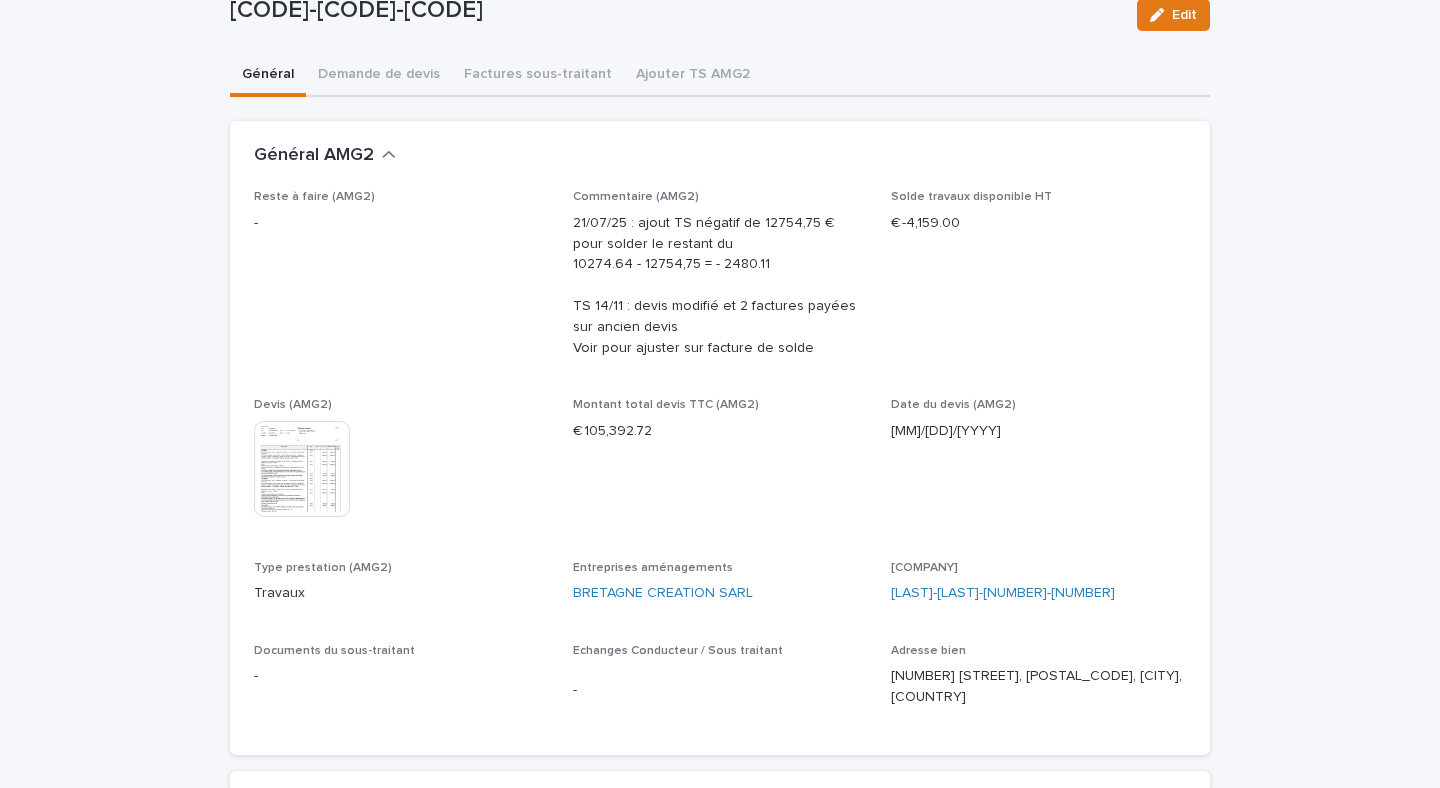 scroll, scrollTop: 0, scrollLeft: 0, axis: both 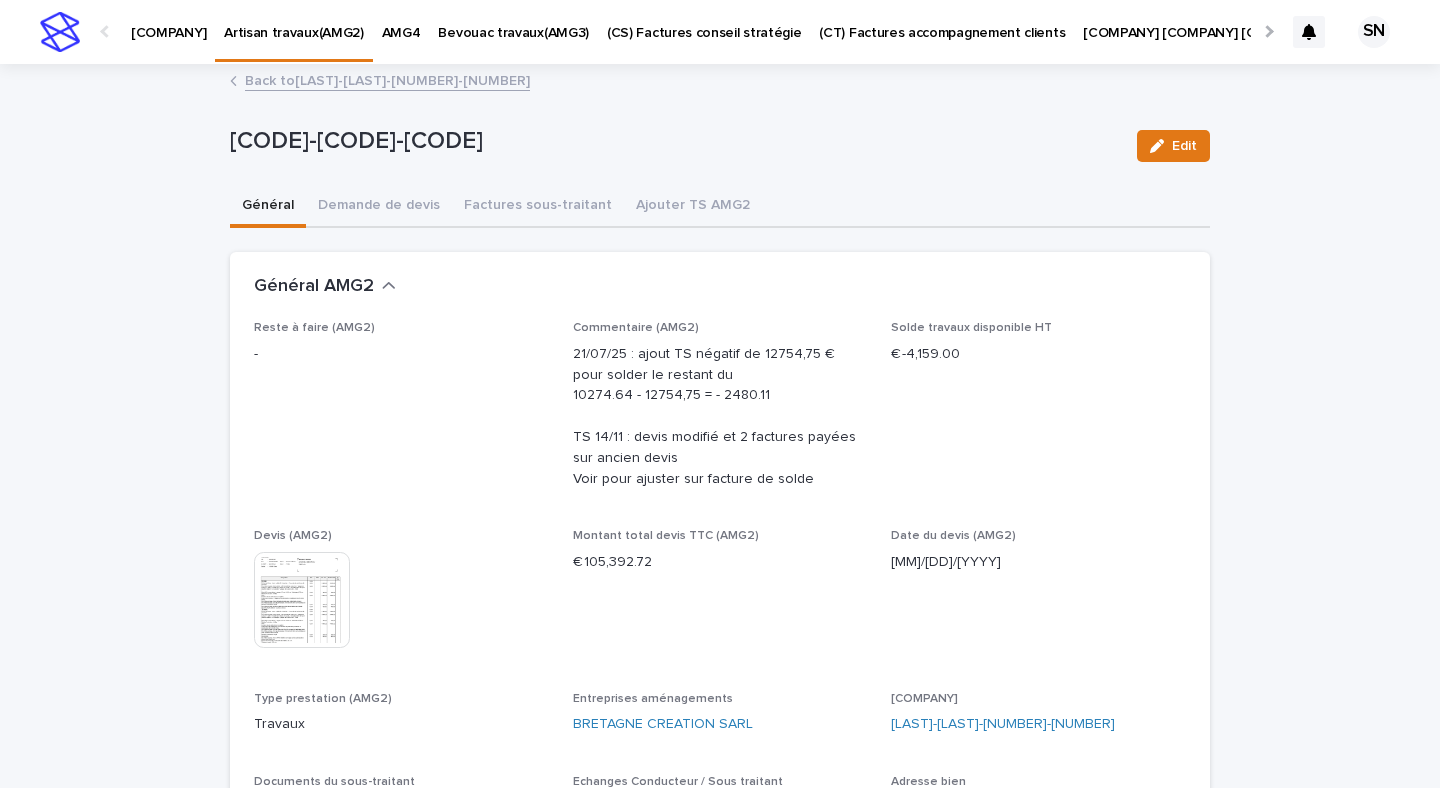 click on "Back to [ID]" at bounding box center (387, 79) 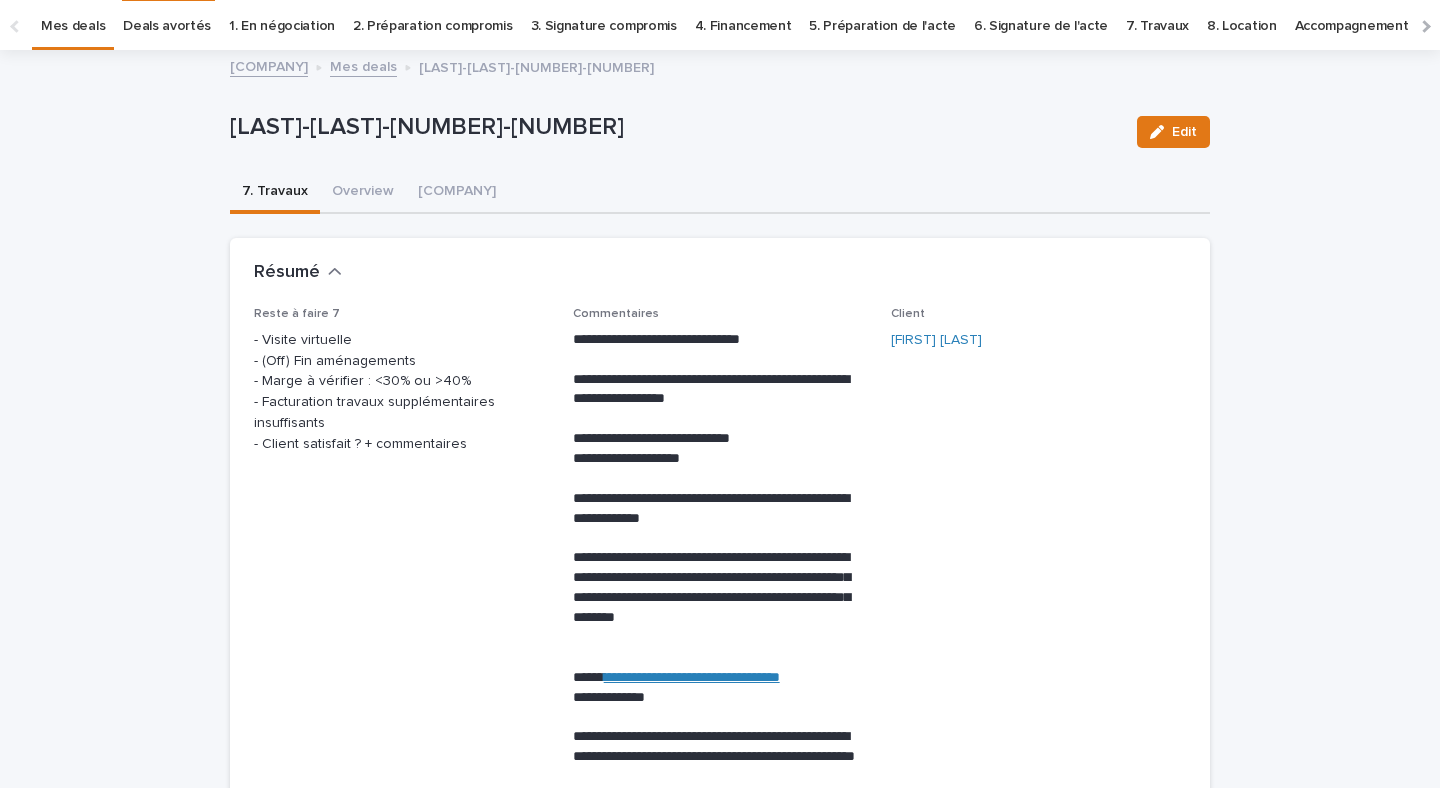 scroll, scrollTop: 64, scrollLeft: 0, axis: vertical 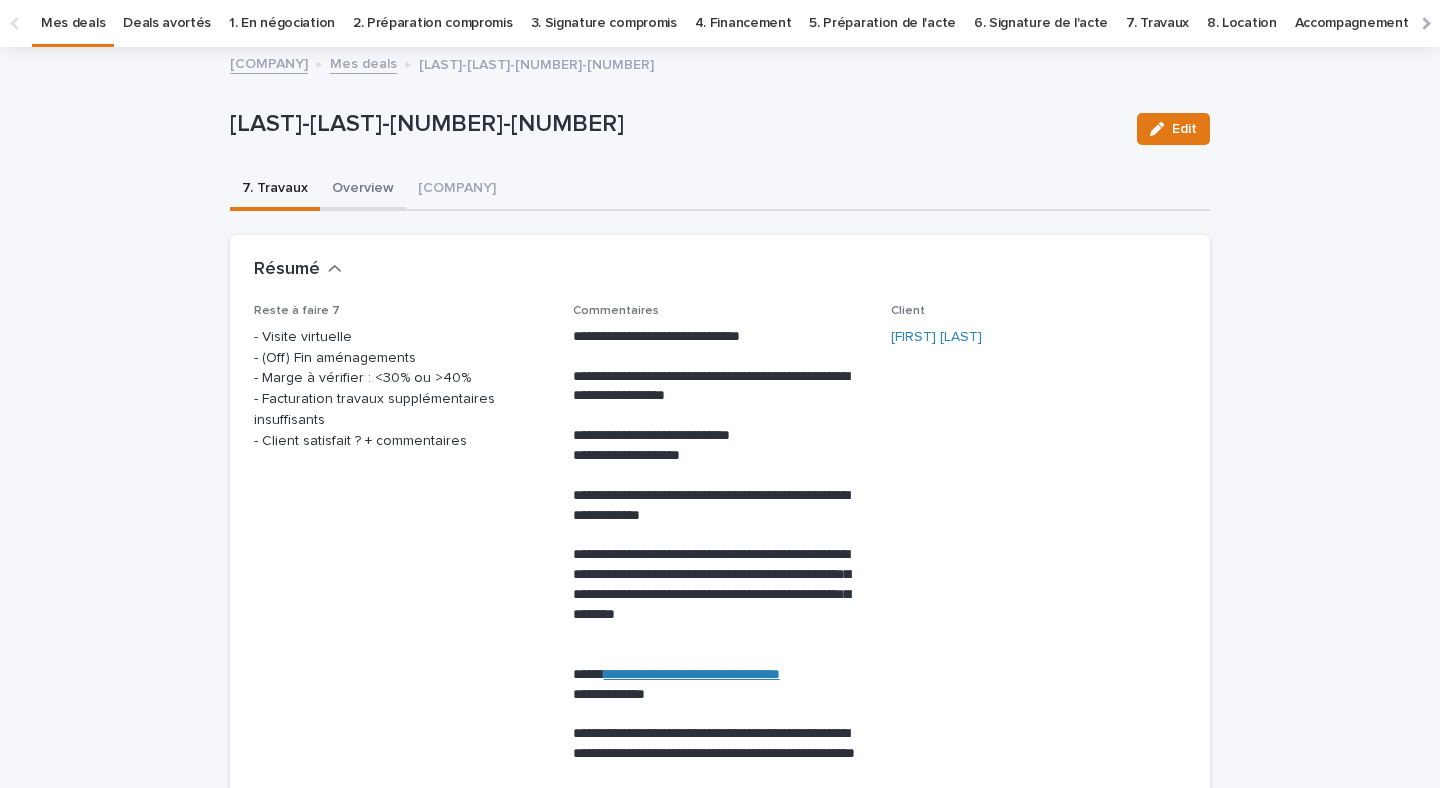 click on "Overview" at bounding box center (363, 190) 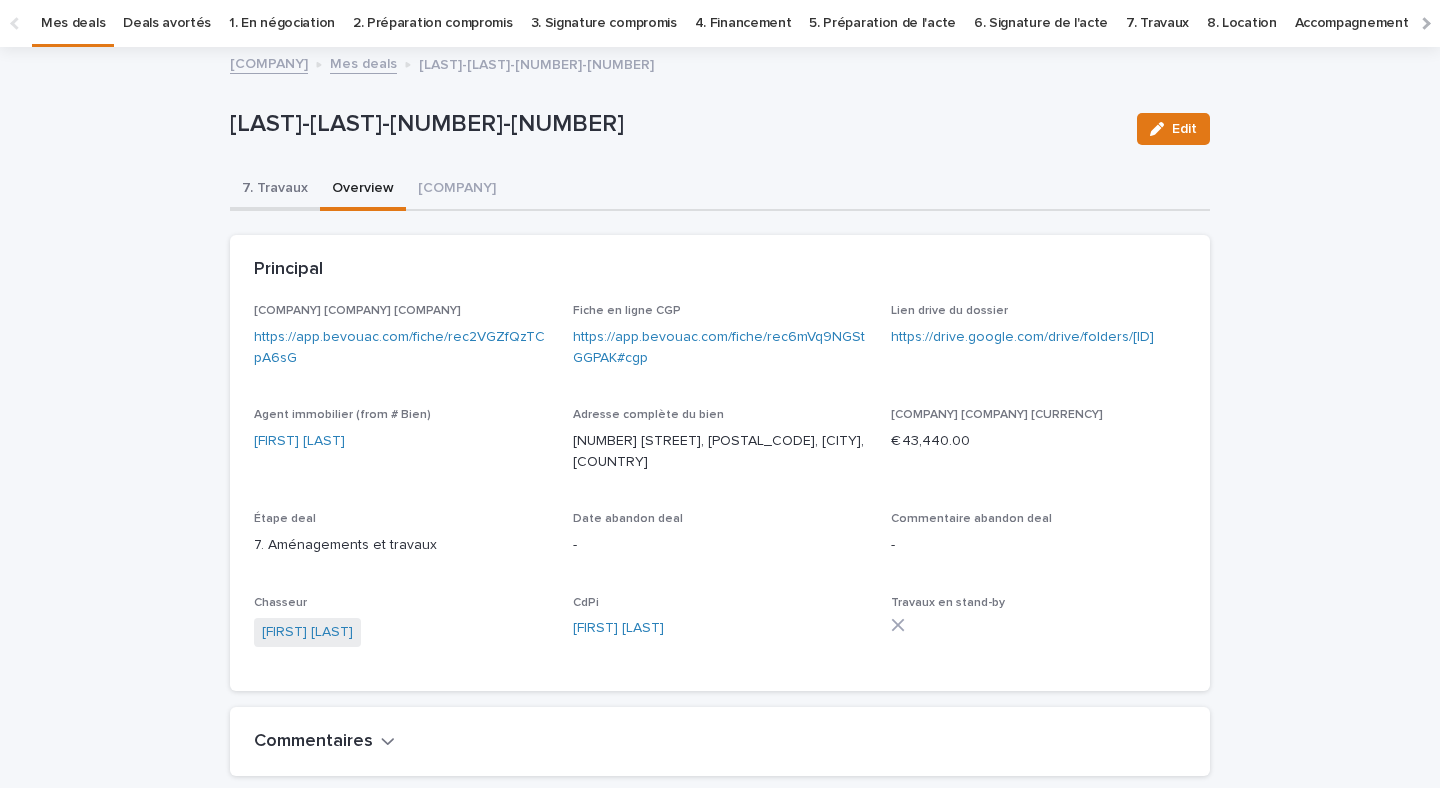 click on "7. Travaux" at bounding box center [275, 190] 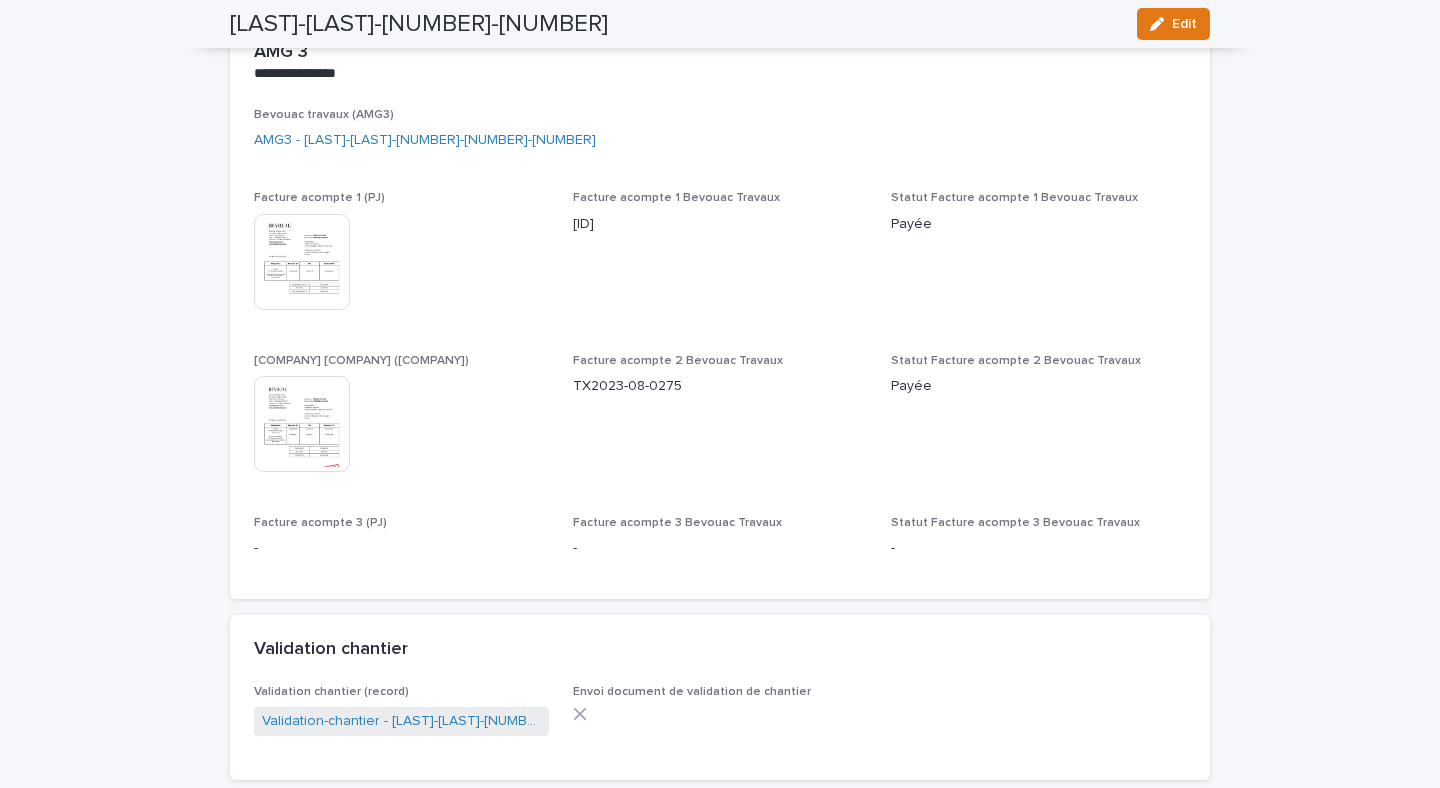 scroll, scrollTop: 3037, scrollLeft: 0, axis: vertical 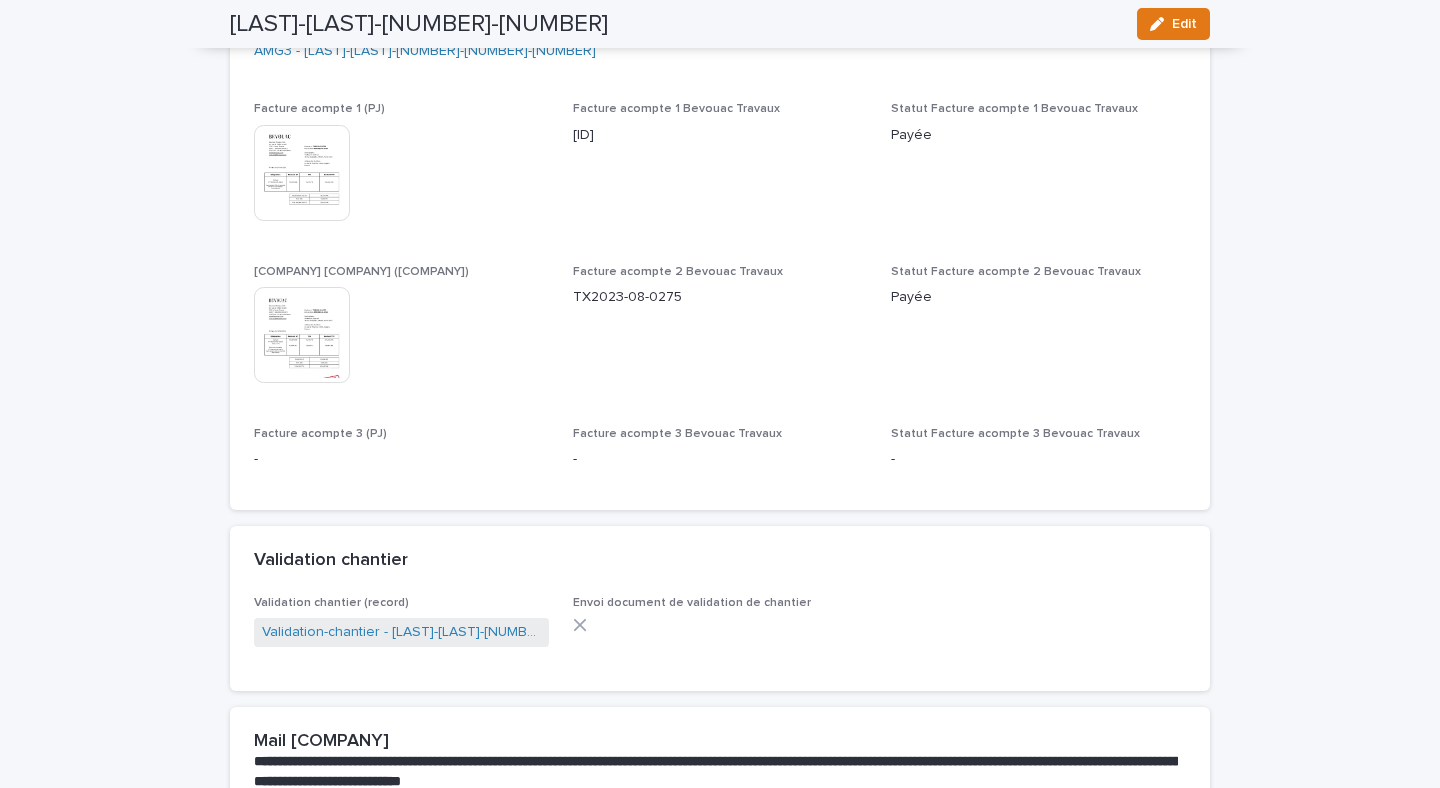 click at bounding box center (302, 173) 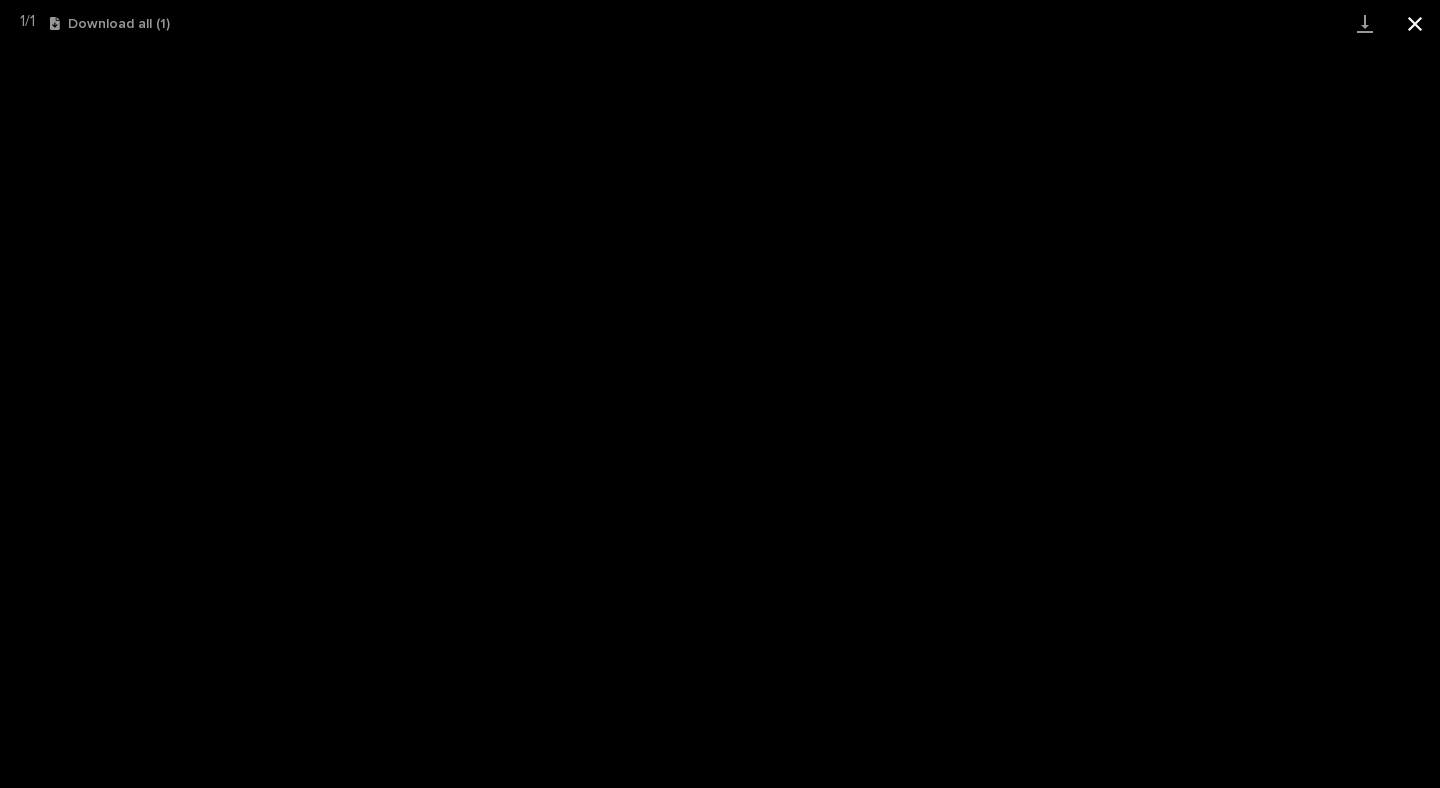 click at bounding box center [1415, 23] 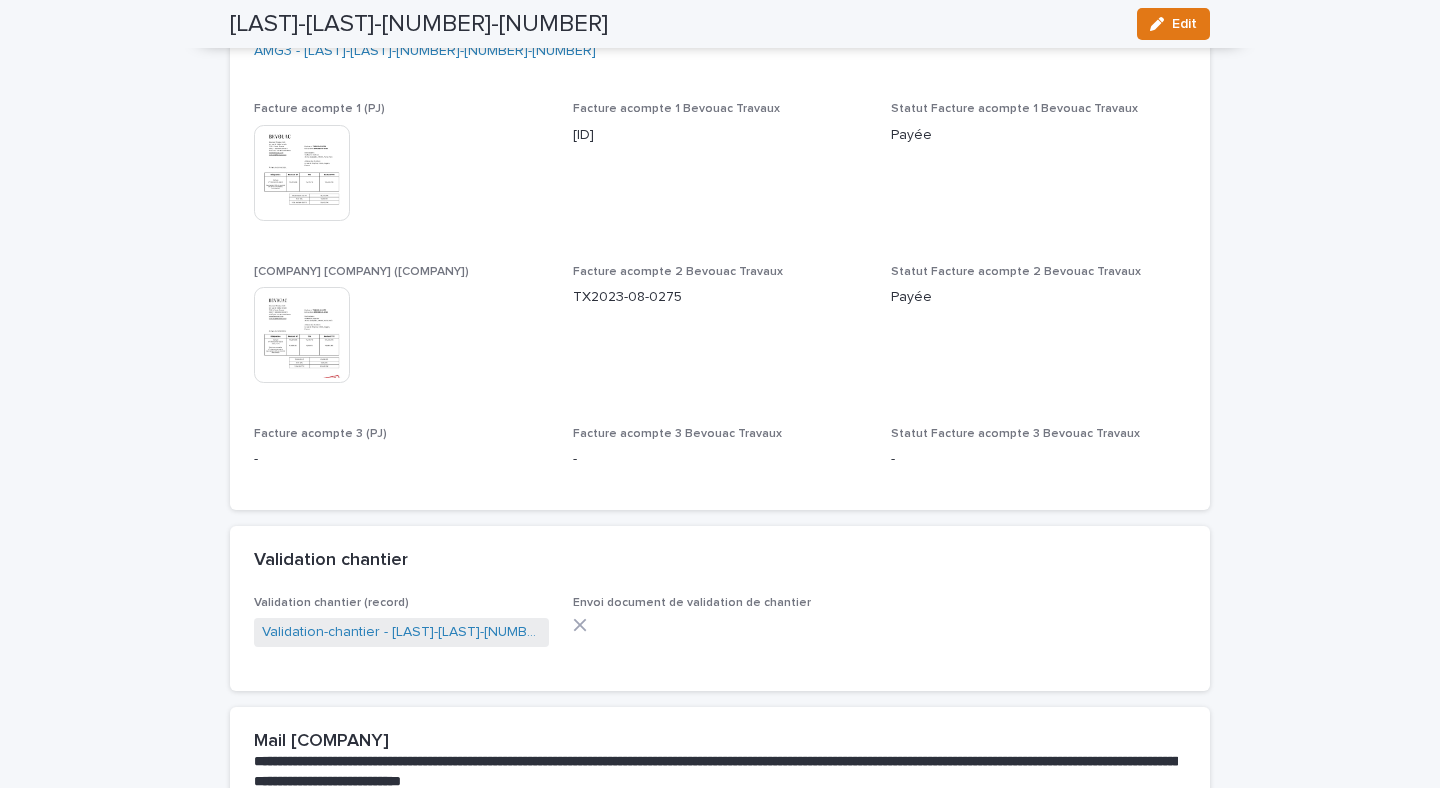 click at bounding box center [302, 335] 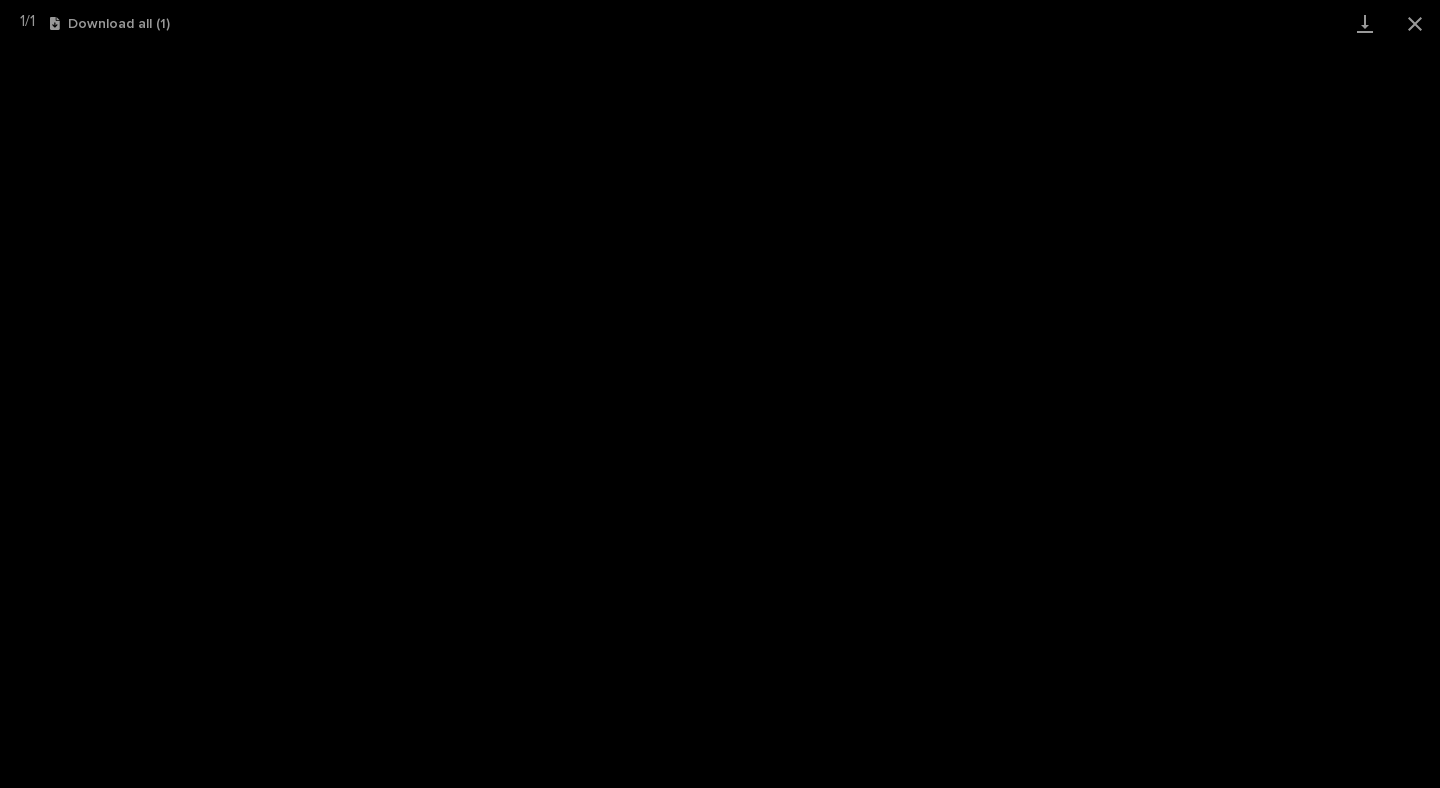 click on "1  /
1  Download all ( 1 )" at bounding box center (720, 23) 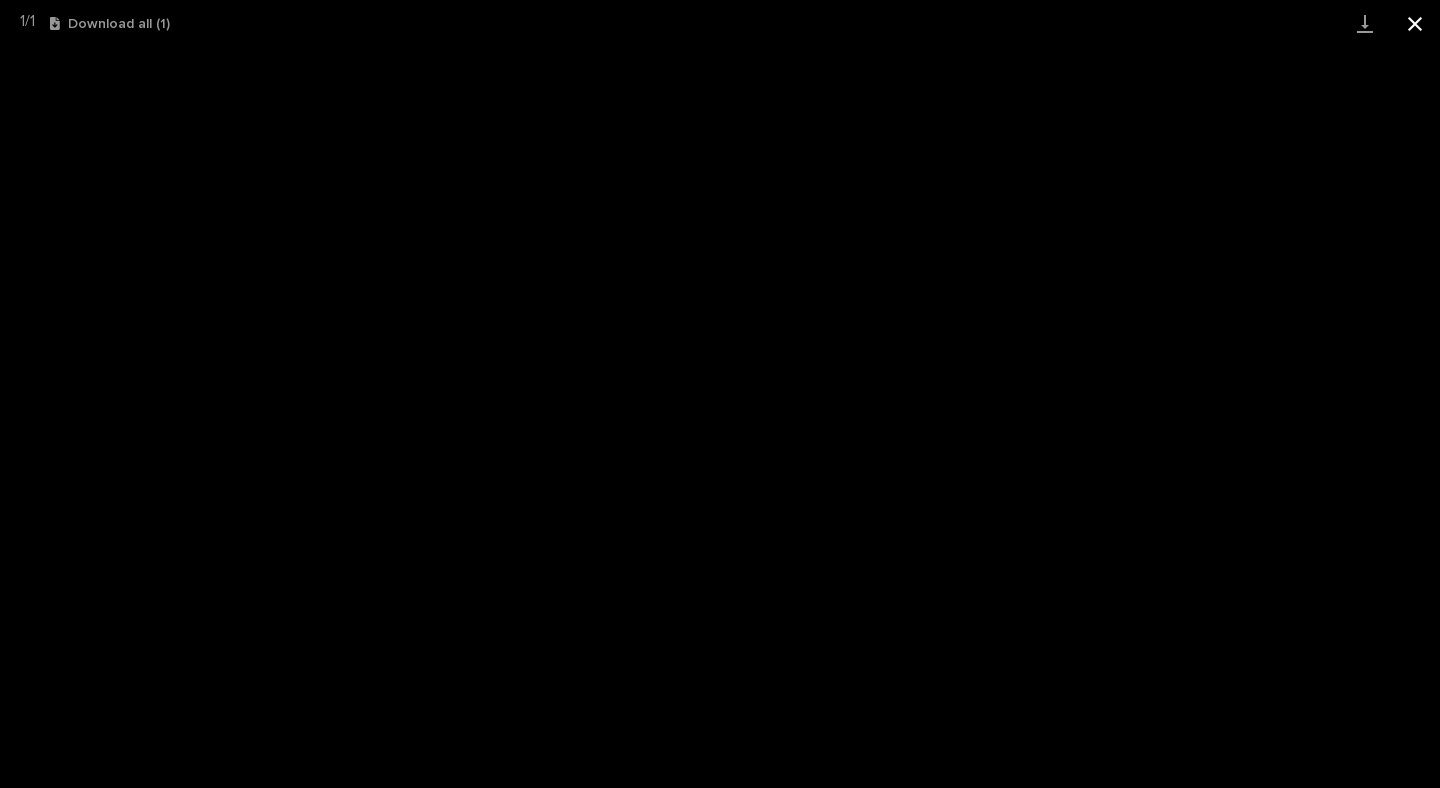 drag, startPoint x: 1422, startPoint y: 26, endPoint x: 1406, endPoint y: 31, distance: 16.763054 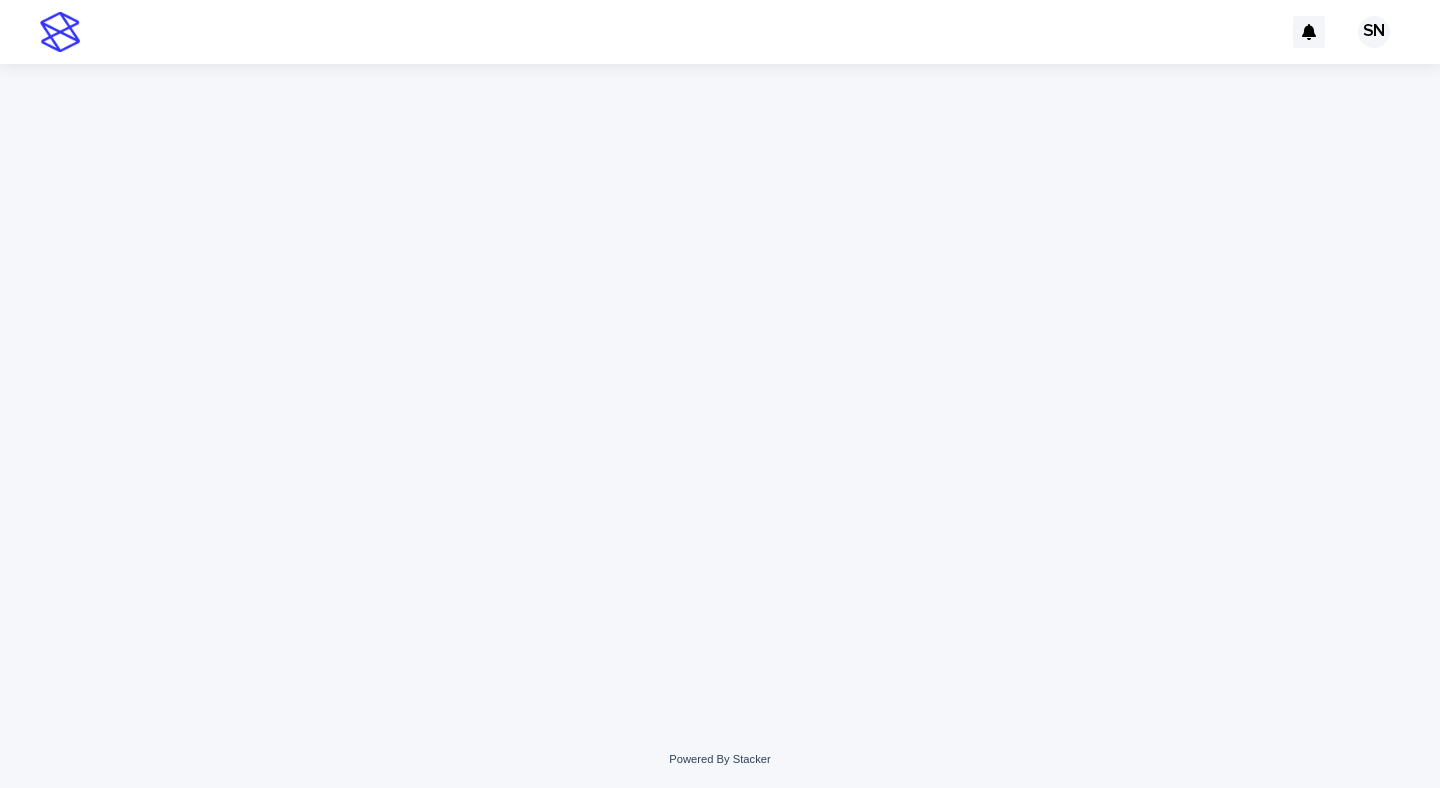 scroll, scrollTop: 0, scrollLeft: 0, axis: both 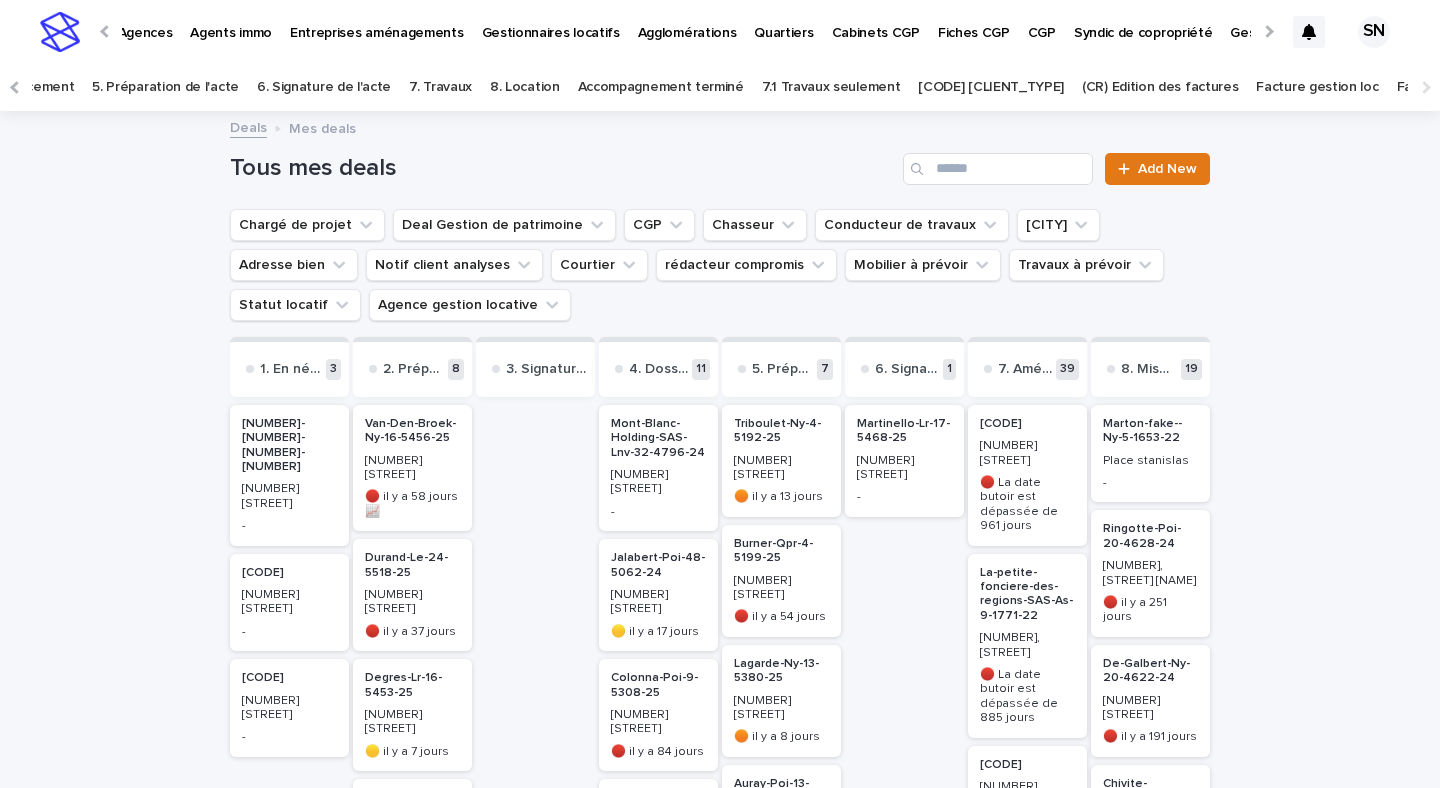 click on "Gestionnaires locatifs" at bounding box center (551, 21) 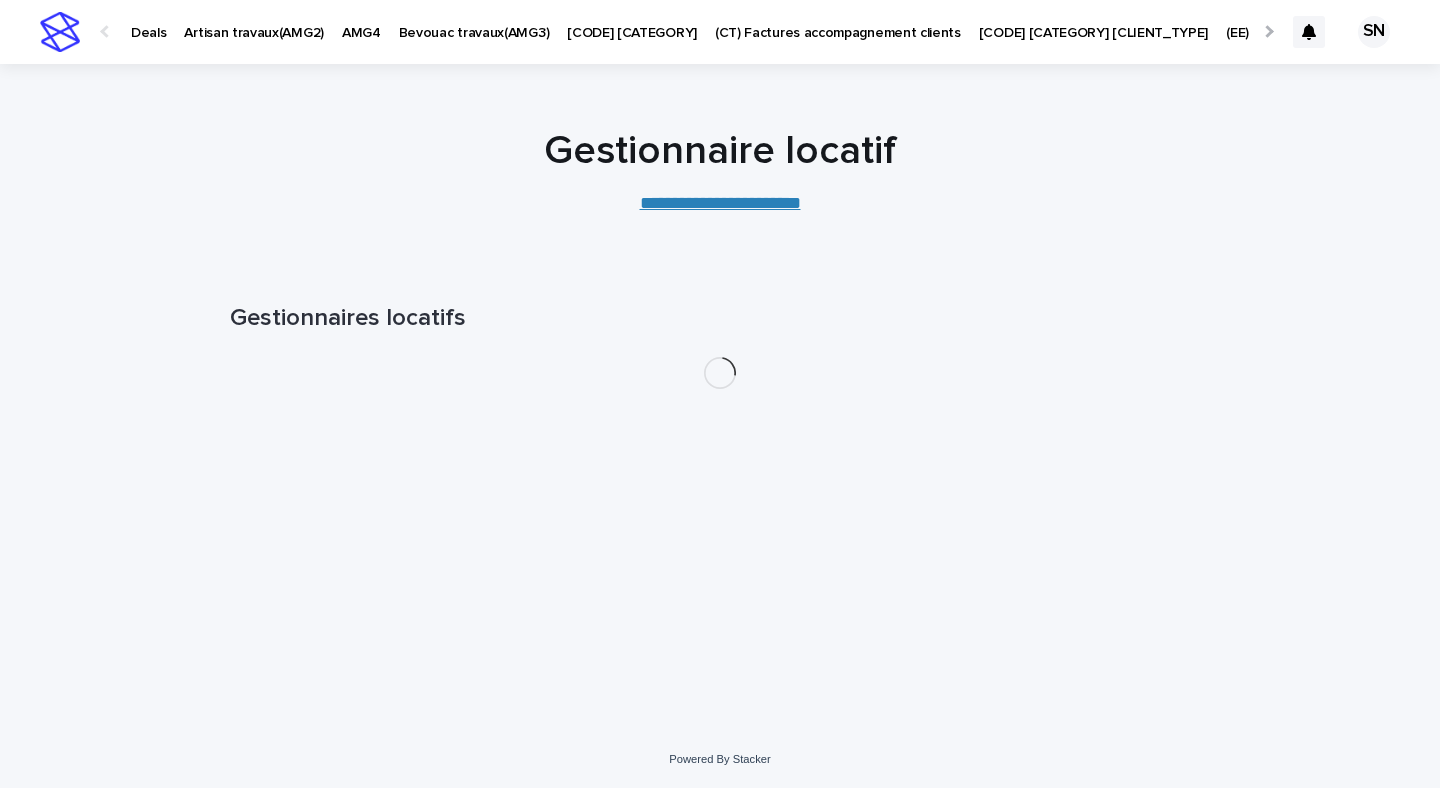 scroll, scrollTop: 0, scrollLeft: 255, axis: horizontal 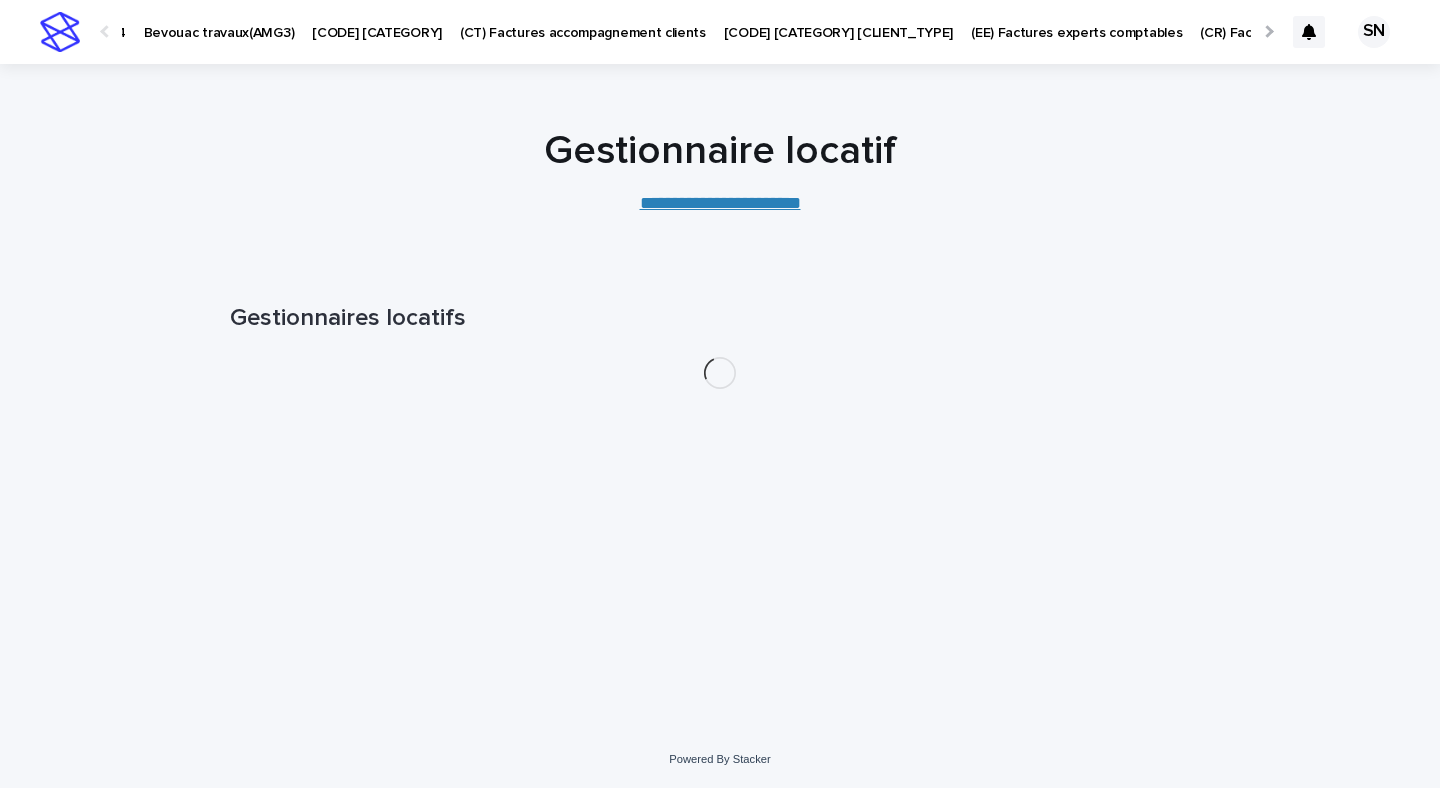 click on "[CODE] [CATEGORY]" at bounding box center (377, 21) 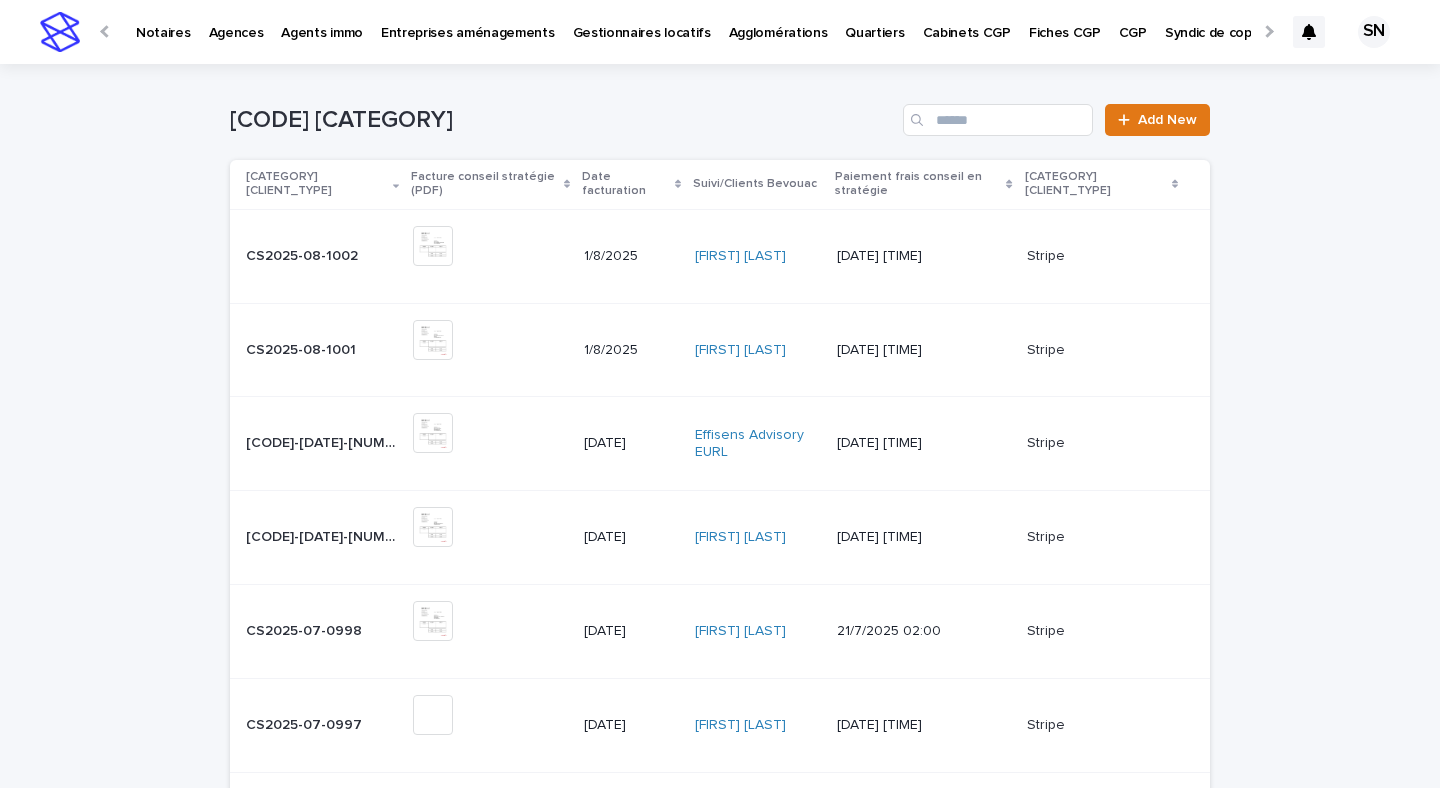 scroll, scrollTop: 0, scrollLeft: 2218, axis: horizontal 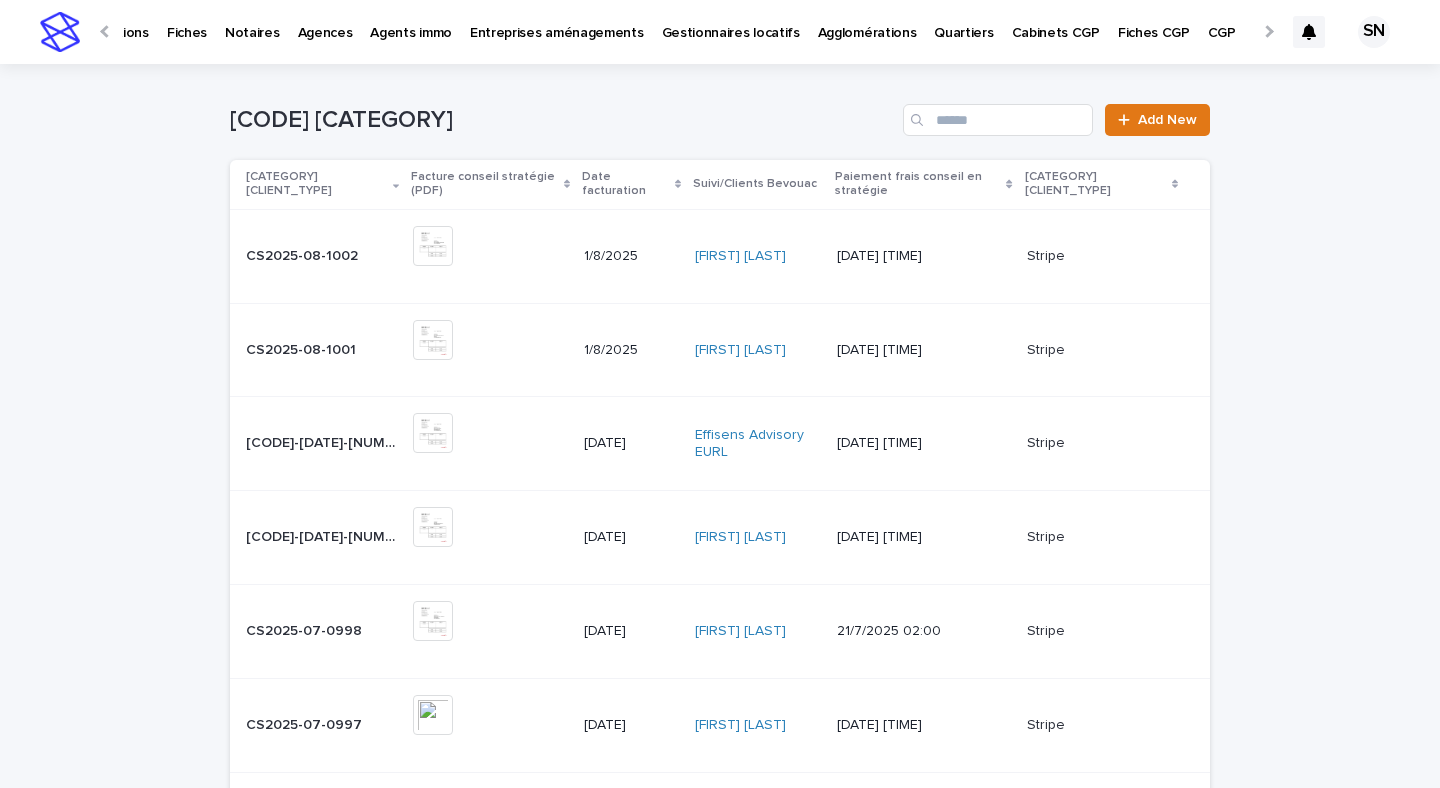 click on "Entreprises aménagements" at bounding box center [557, 21] 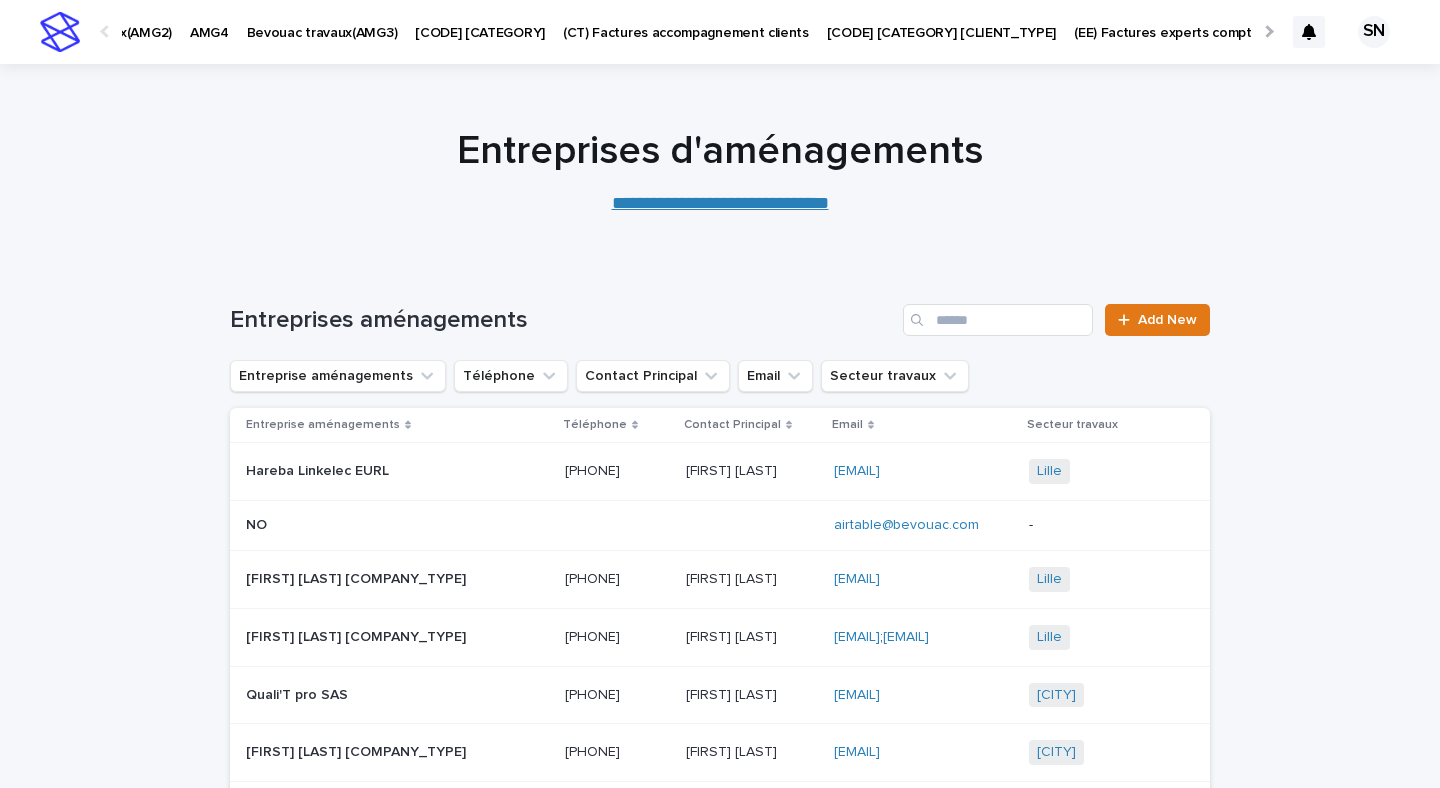 scroll, scrollTop: 0, scrollLeft: 153, axis: horizontal 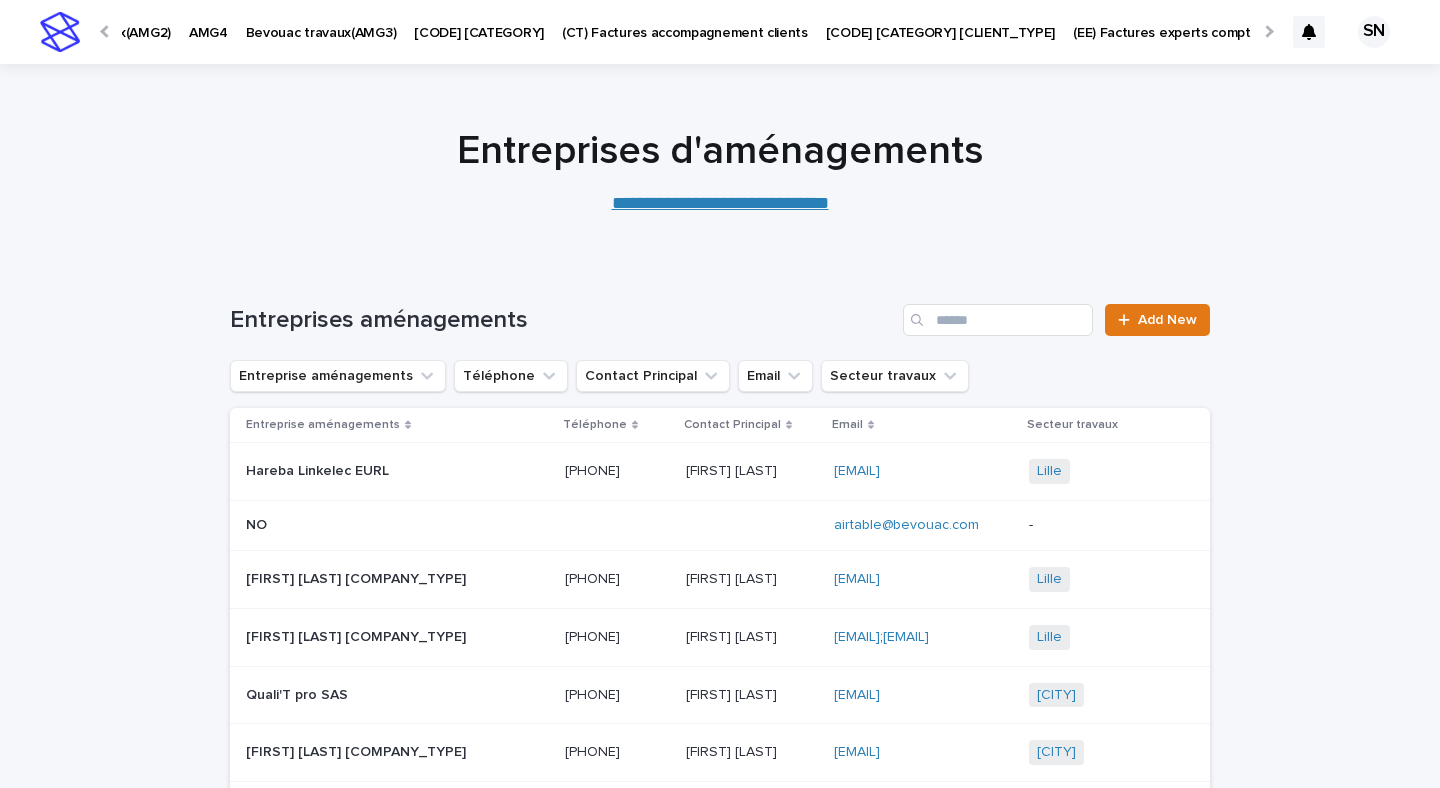 click on "**********" at bounding box center [720, 203] 